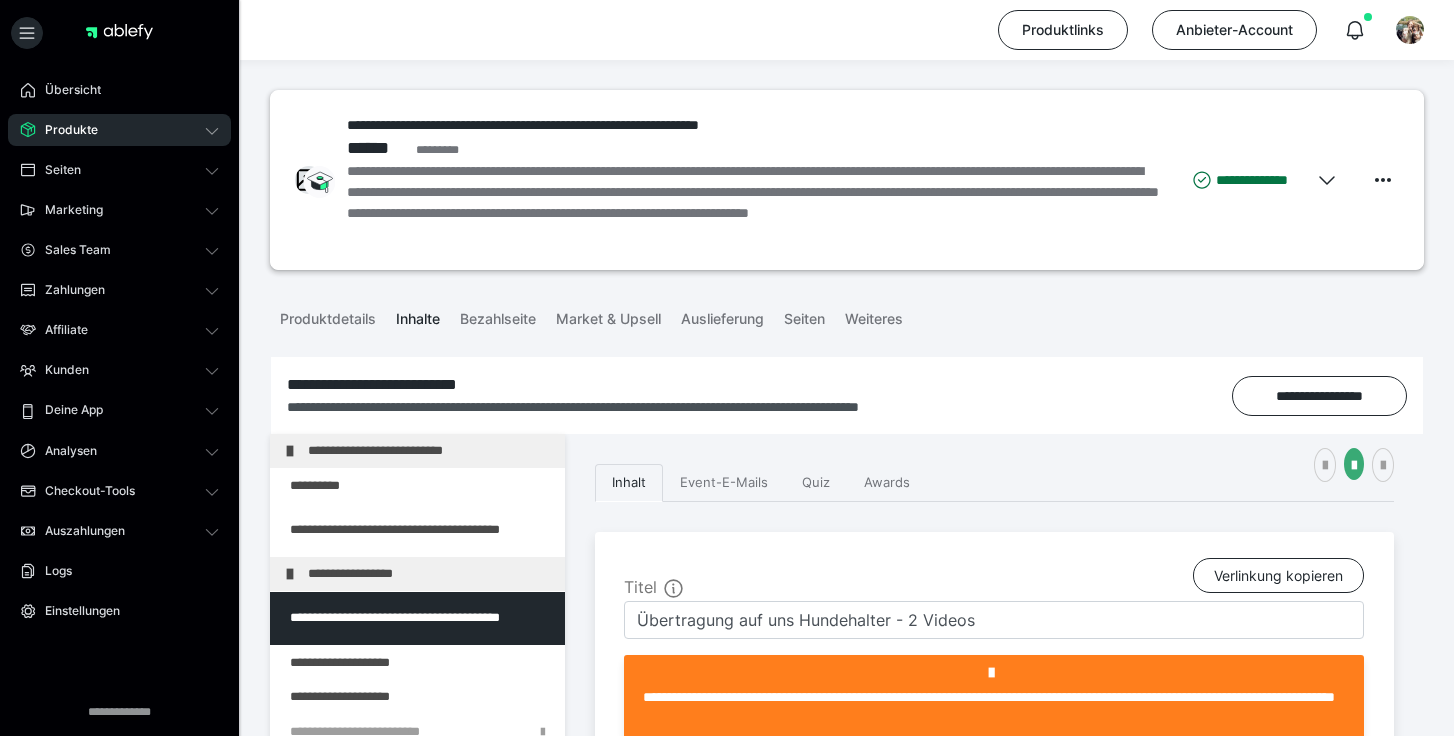 scroll, scrollTop: 564, scrollLeft: 0, axis: vertical 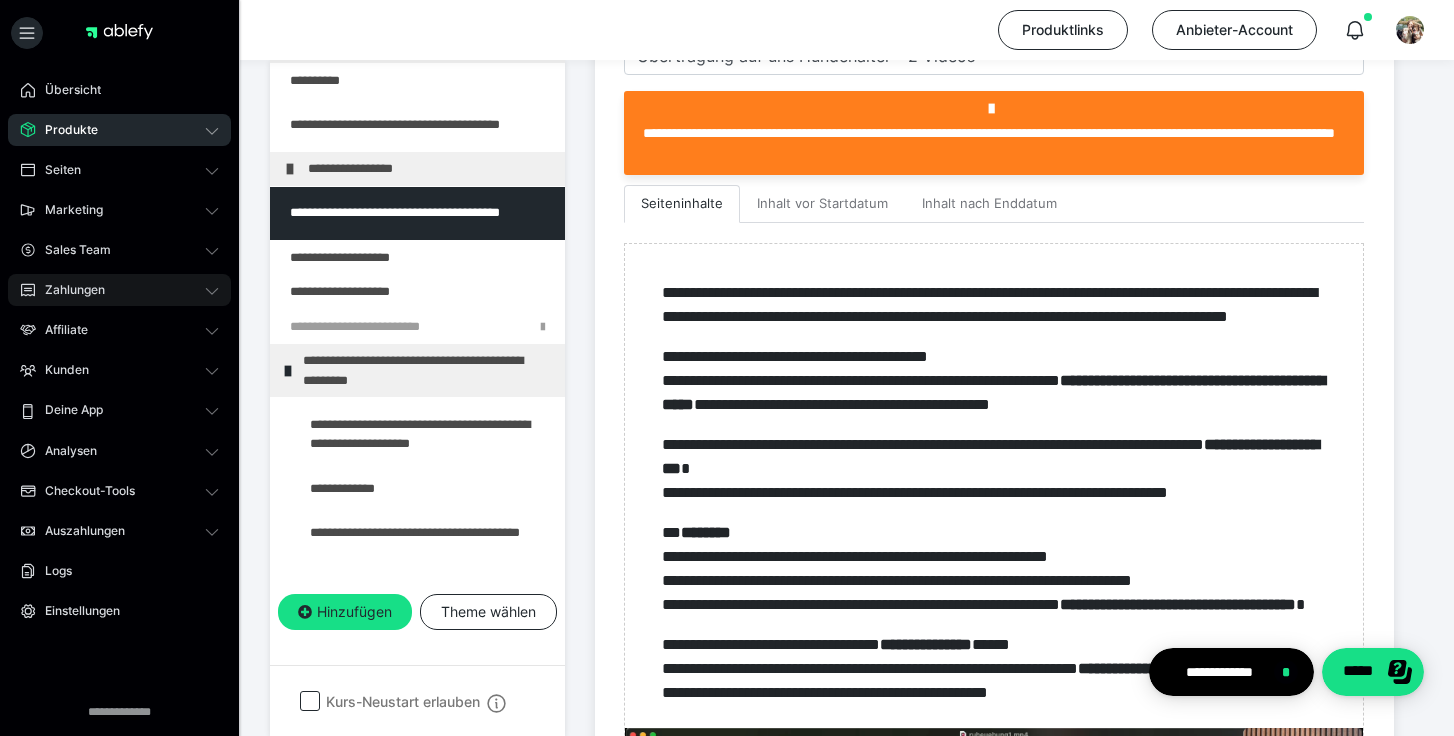 click on "Zahlungen" at bounding box center (68, 290) 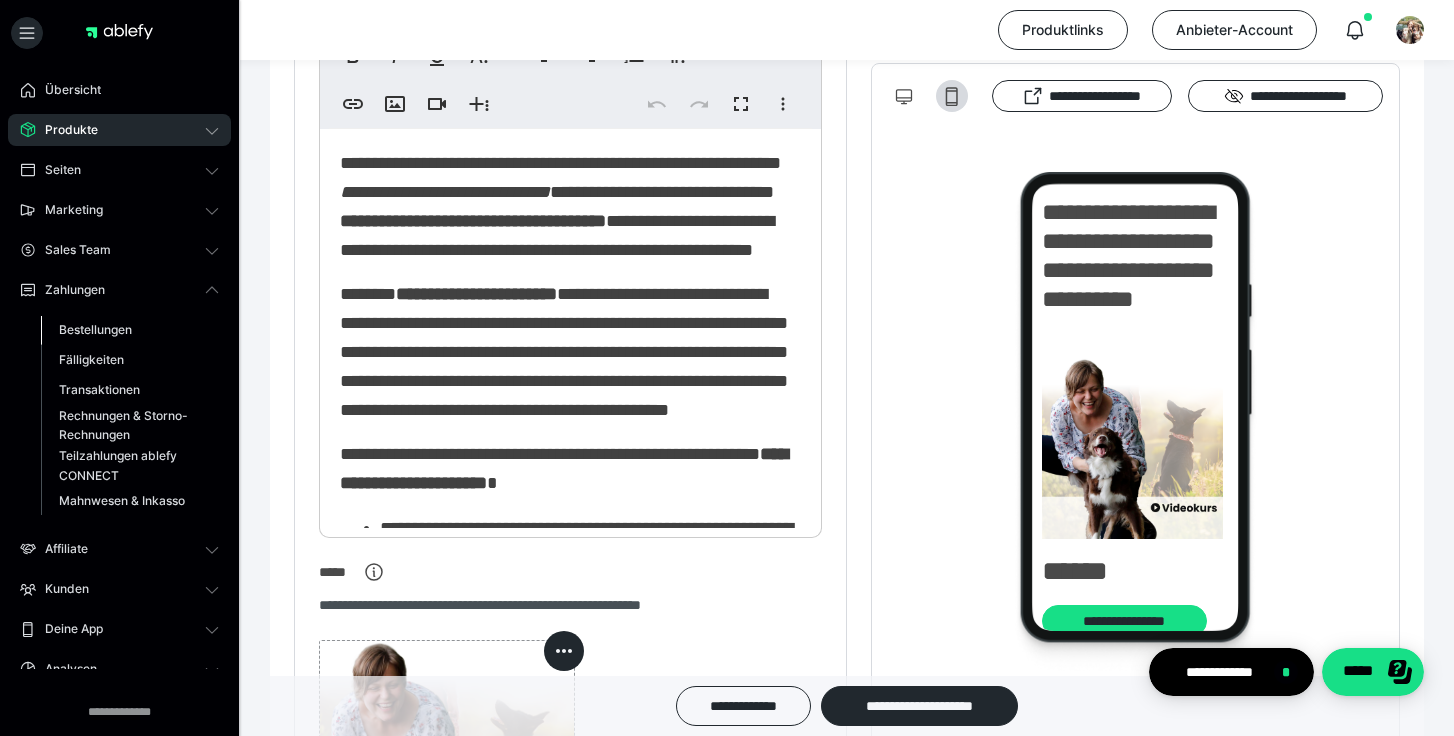 click on "Bestellungen" at bounding box center [95, 329] 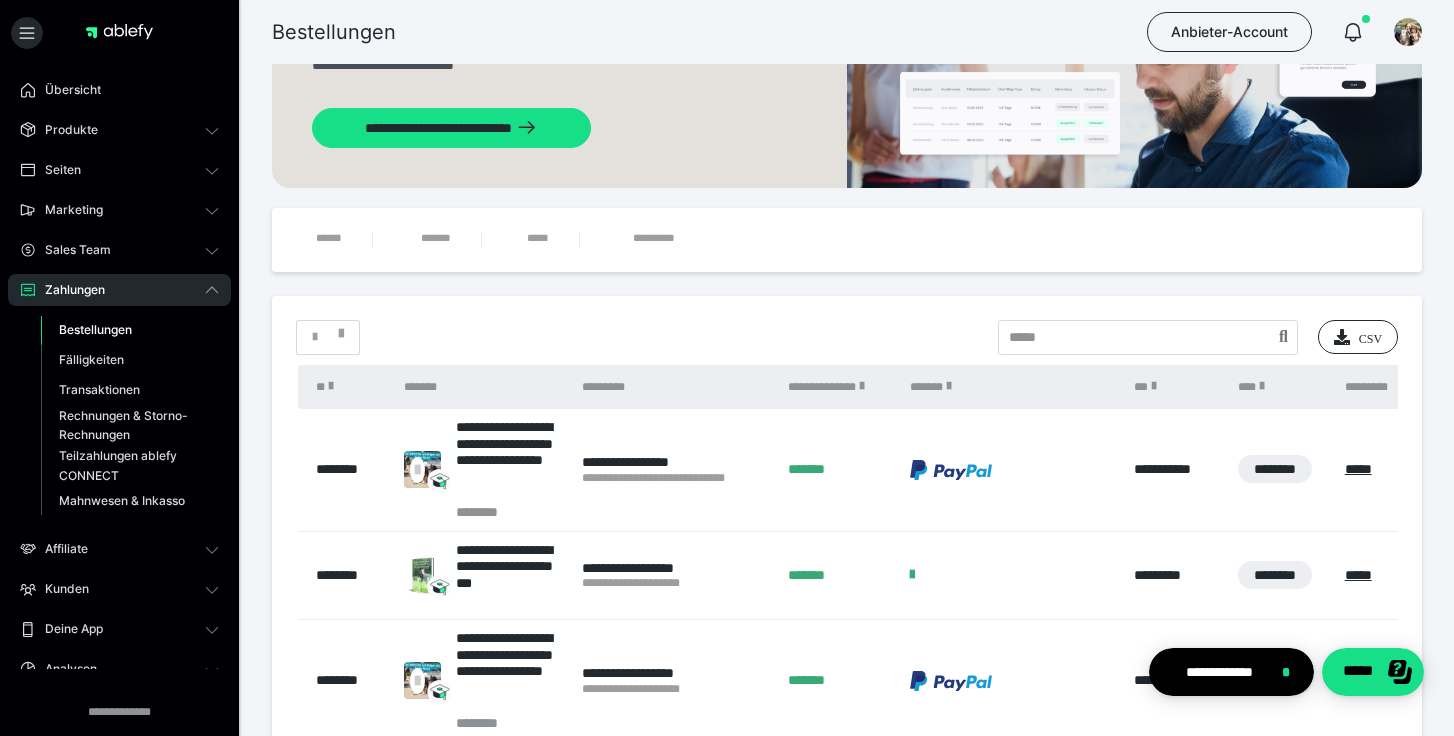 scroll, scrollTop: 140, scrollLeft: 0, axis: vertical 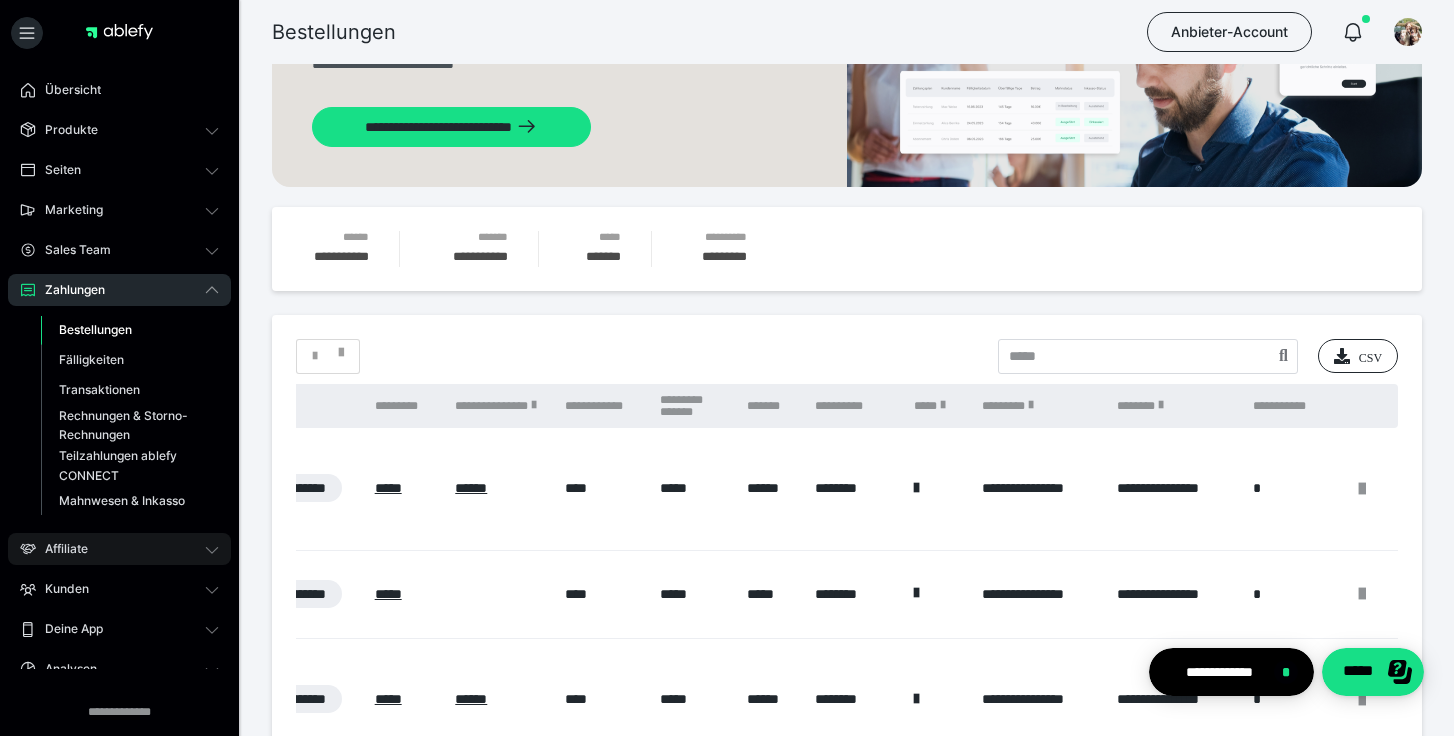 click on "Affiliate" at bounding box center [59, 549] 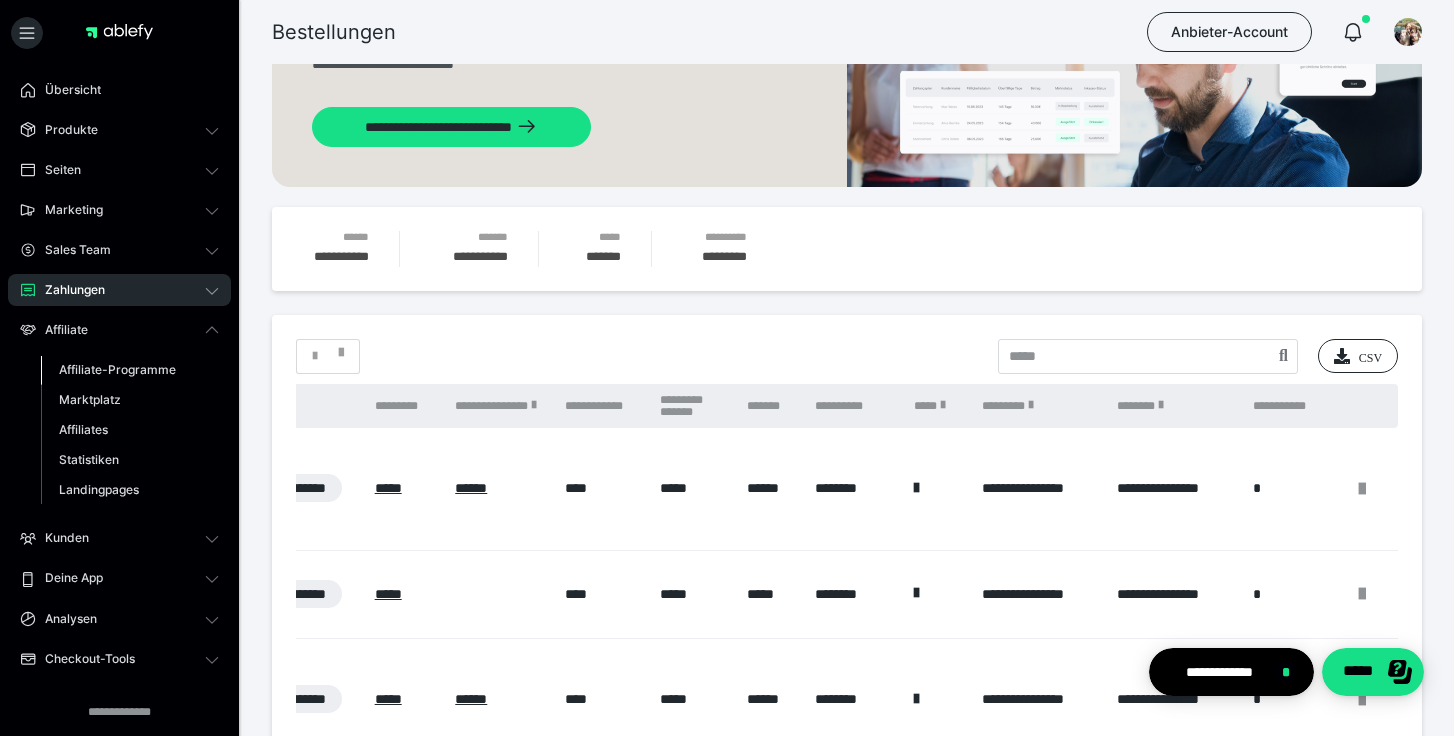 click on "Affiliate-Programme" at bounding box center (117, 369) 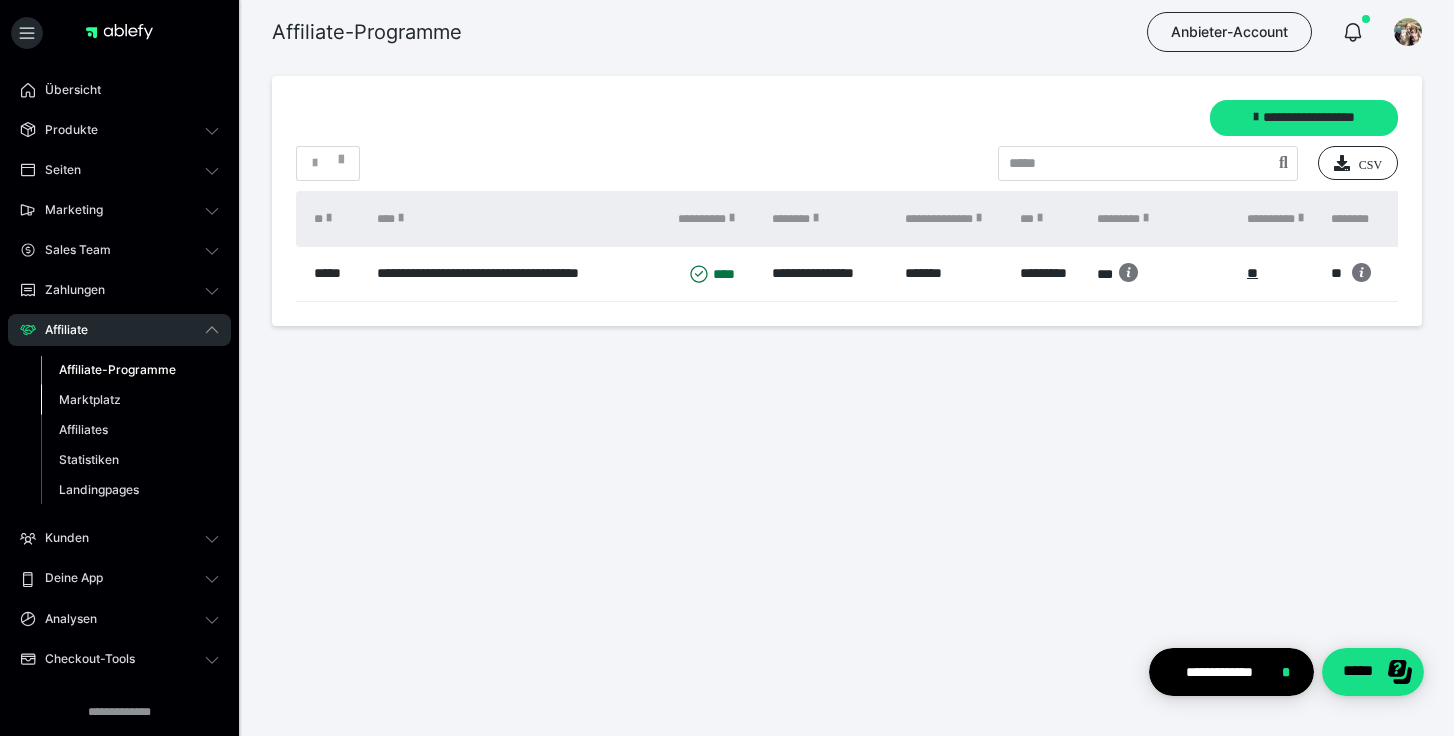 click on "Marktplatz" at bounding box center [90, 399] 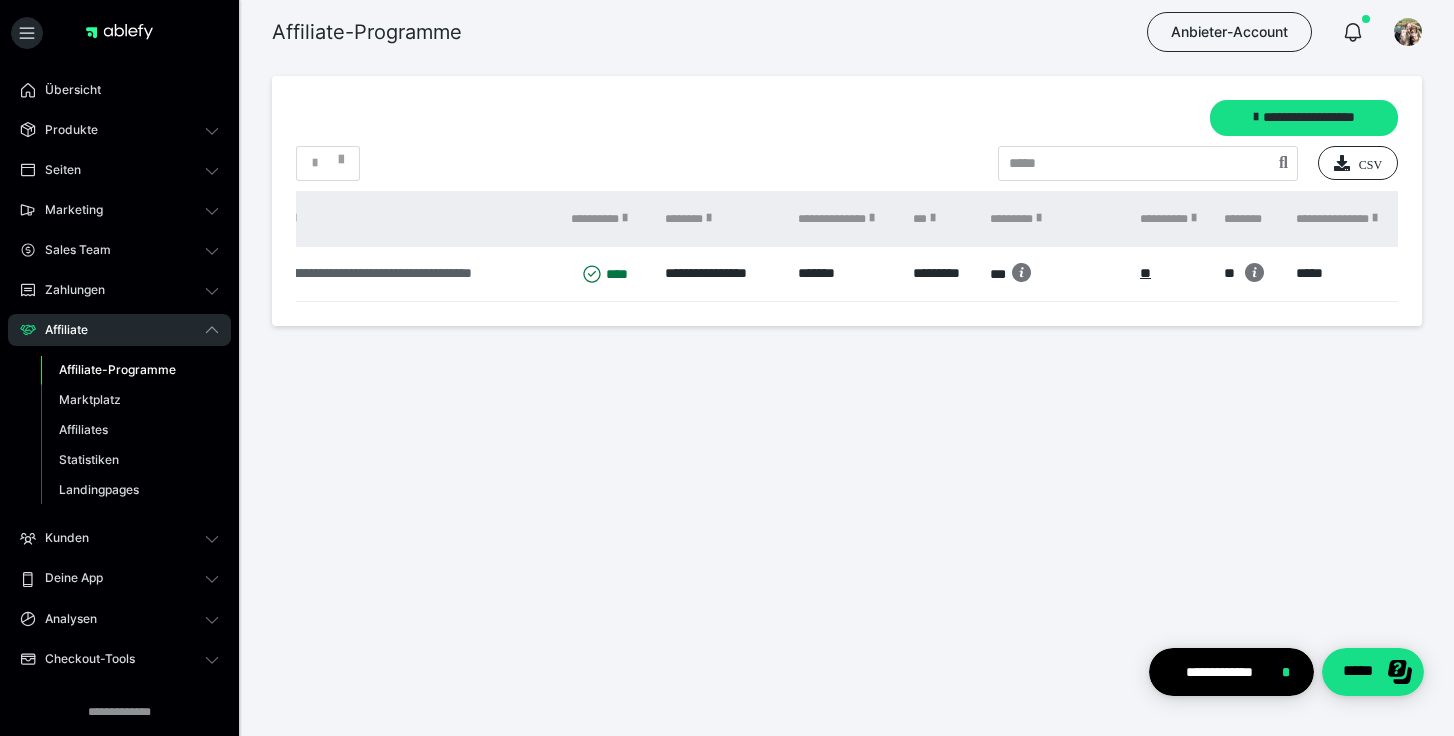 scroll, scrollTop: 0, scrollLeft: 351, axis: horizontal 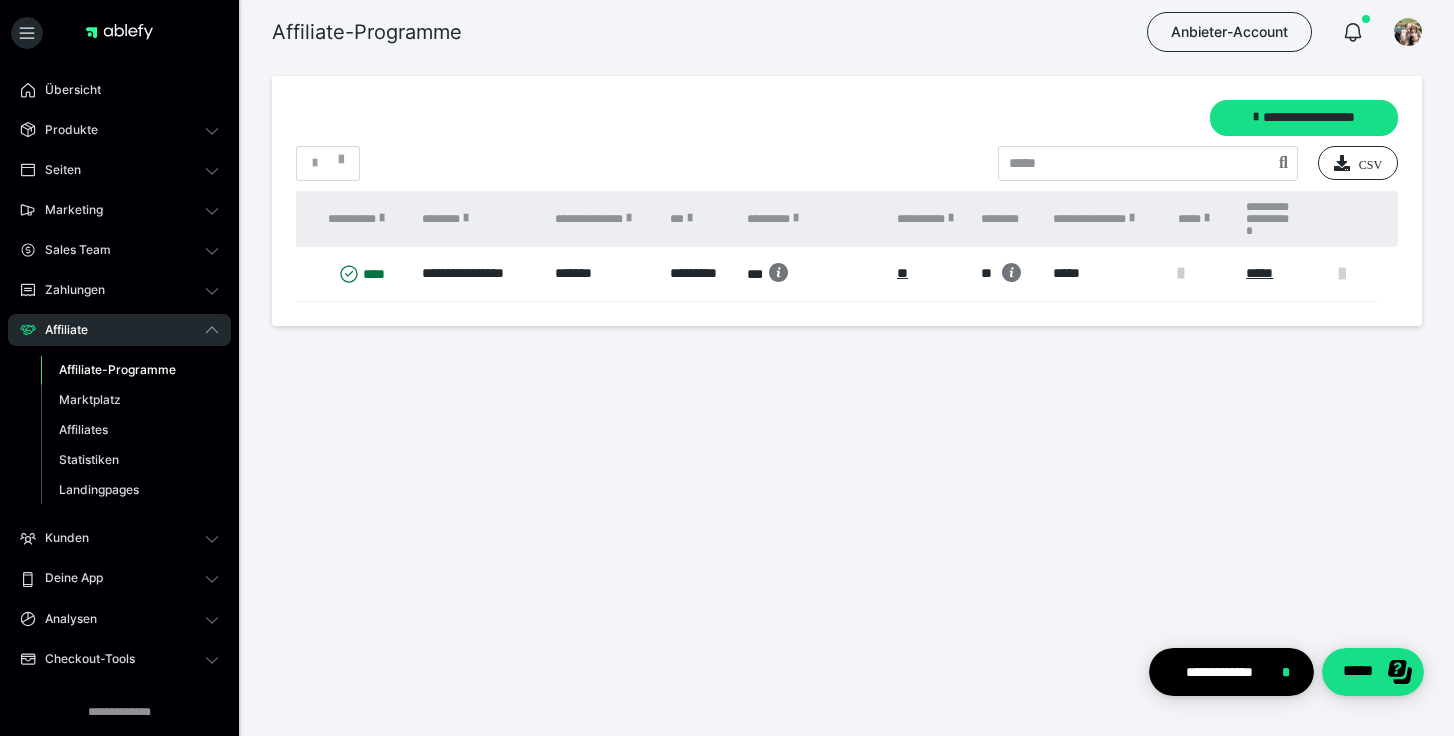 click at bounding box center (1342, 274) 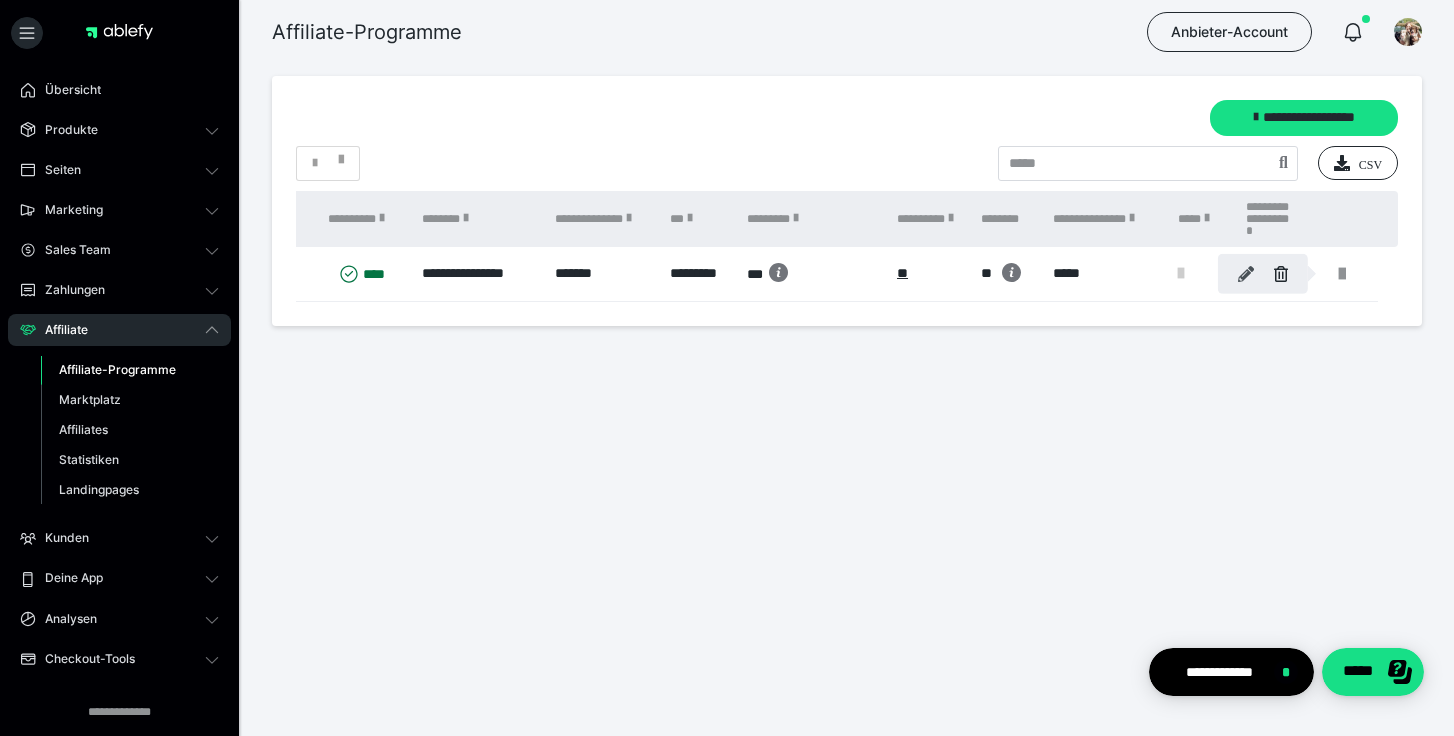 click at bounding box center (1246, 274) 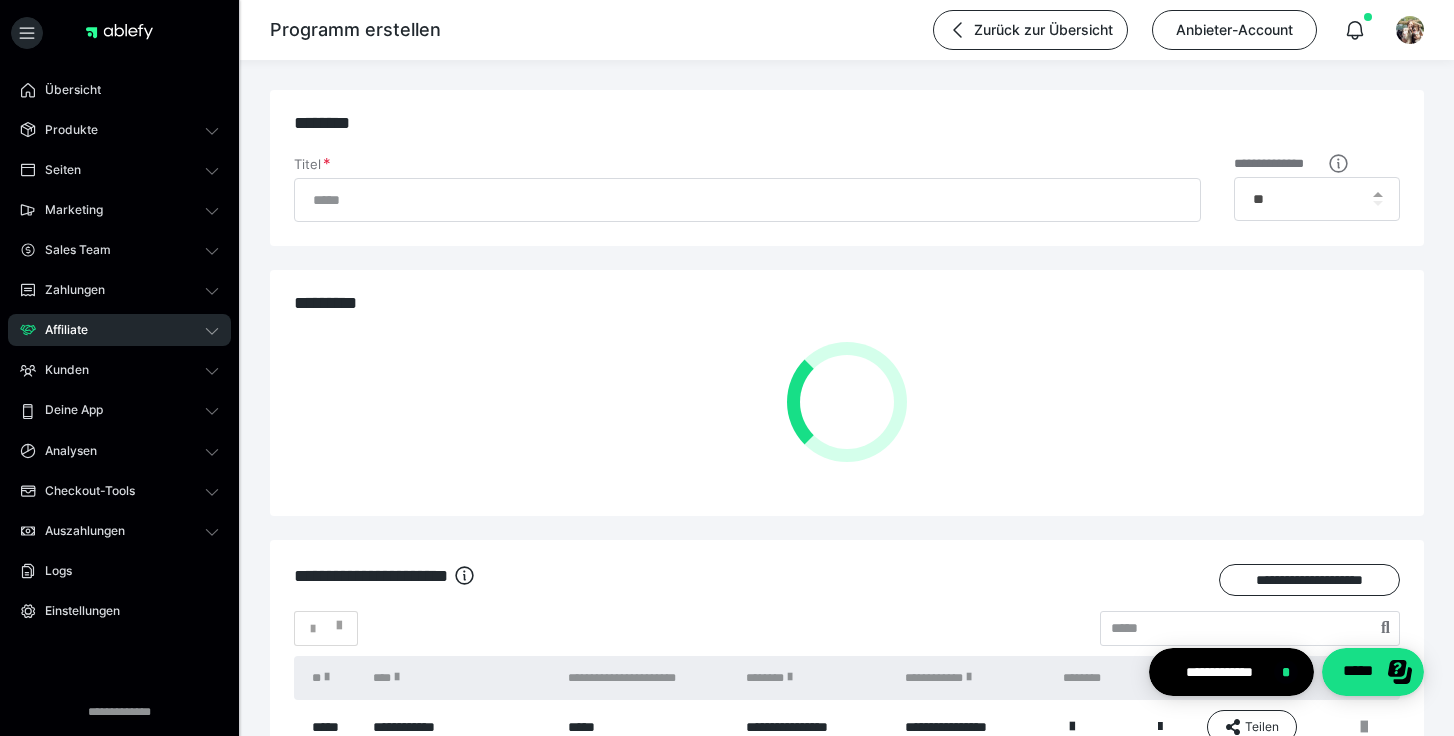 type on "**********" 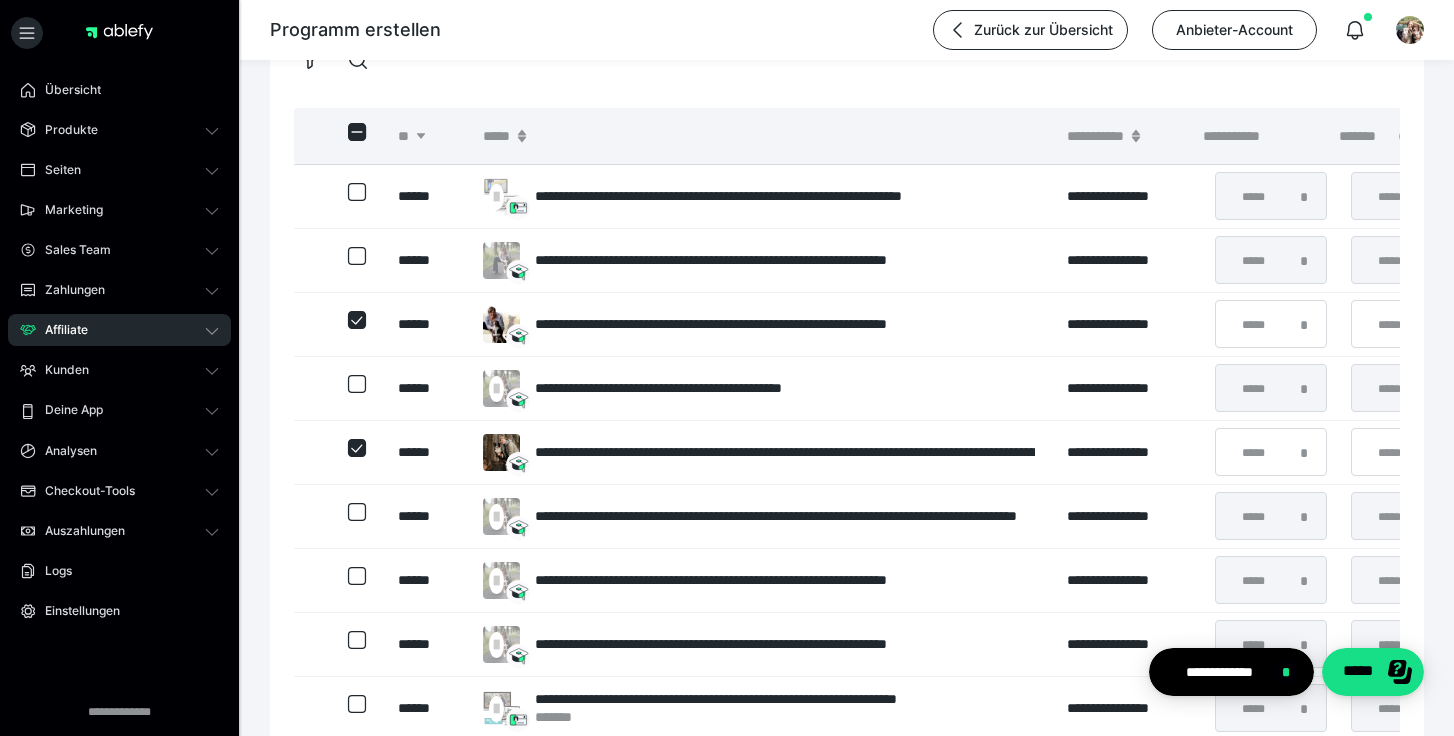 scroll, scrollTop: 496, scrollLeft: 0, axis: vertical 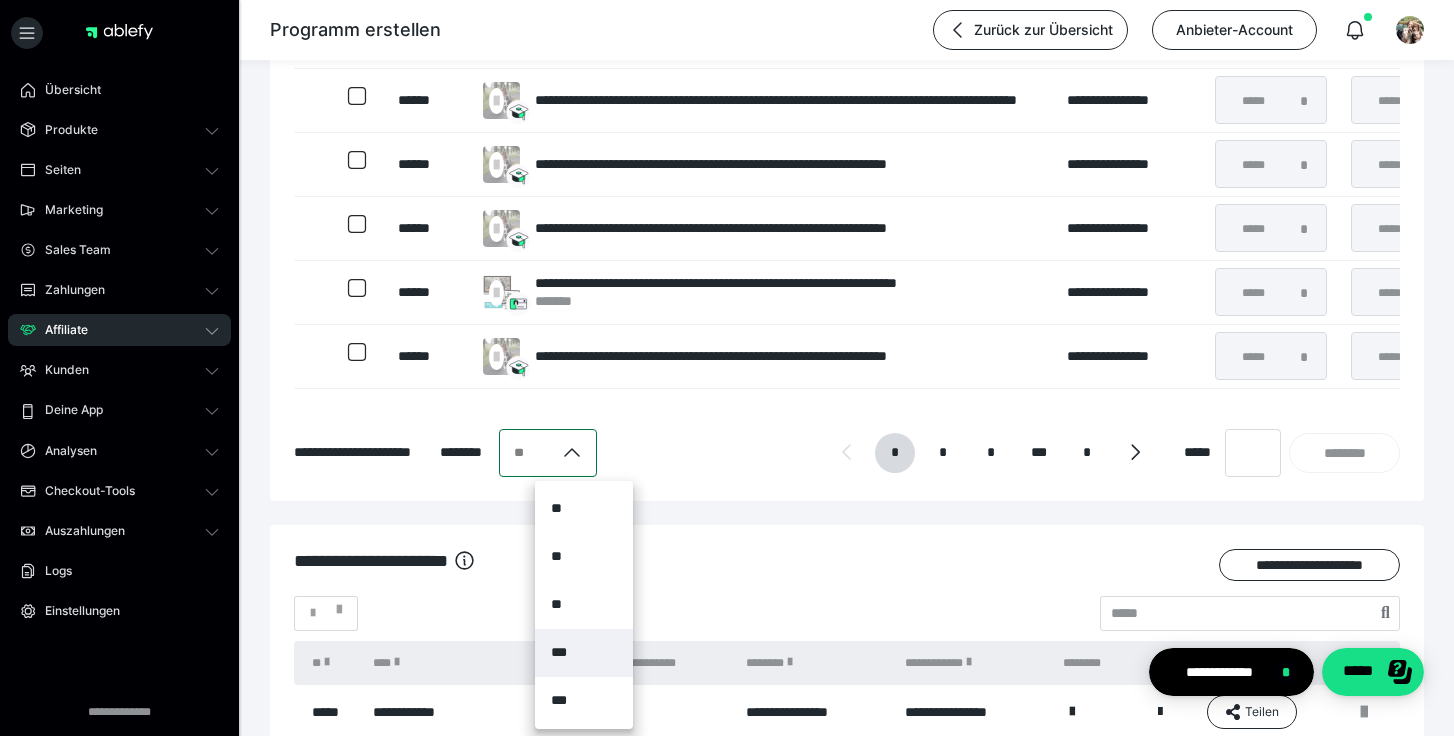 click on "***" at bounding box center (584, 653) 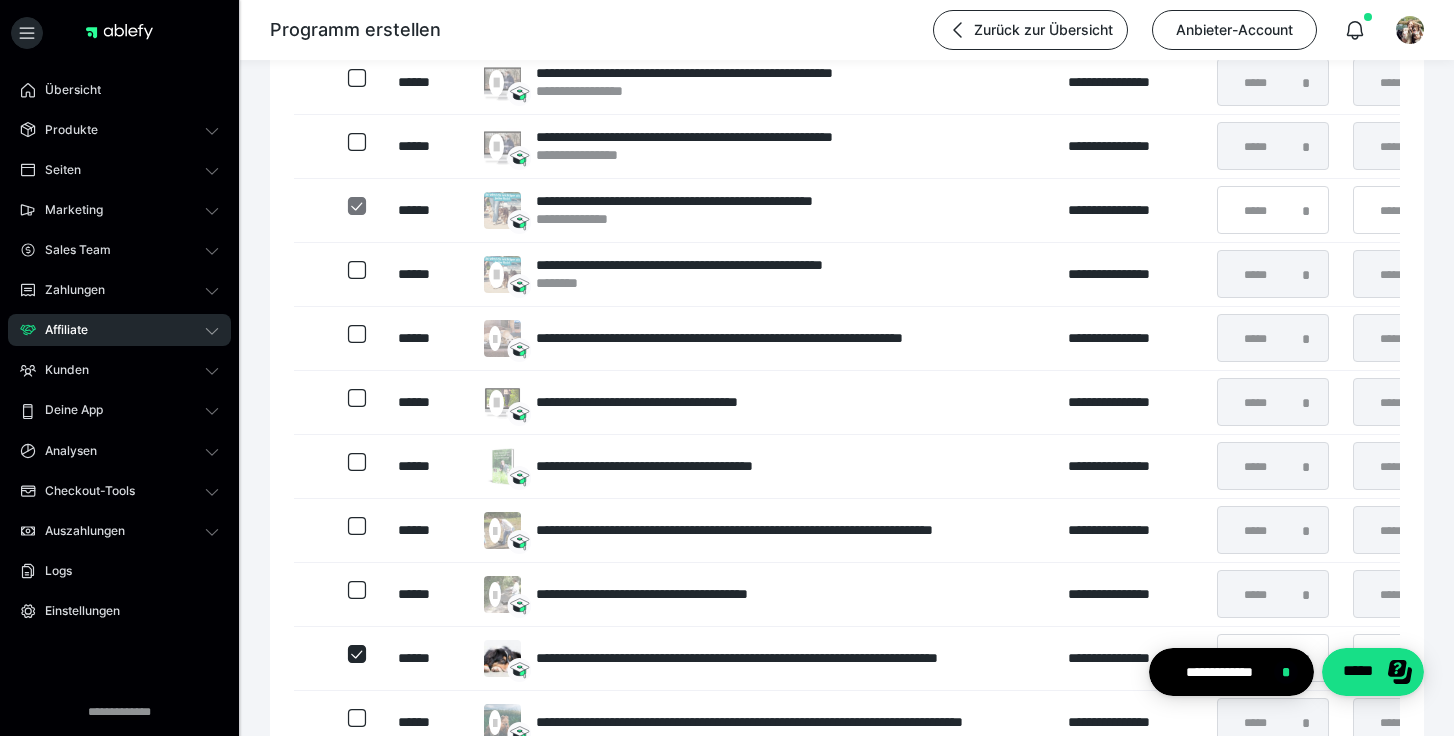 scroll, scrollTop: 2212, scrollLeft: 0, axis: vertical 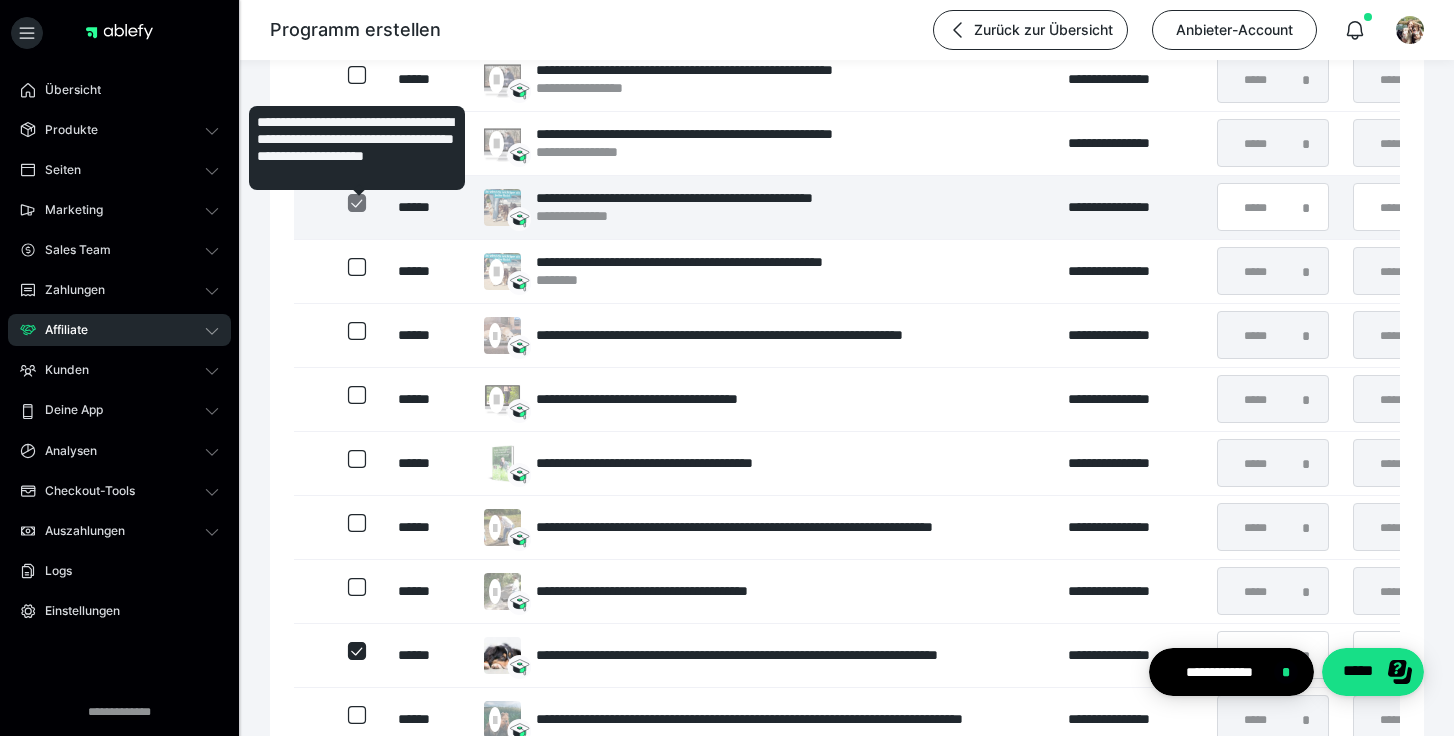 click 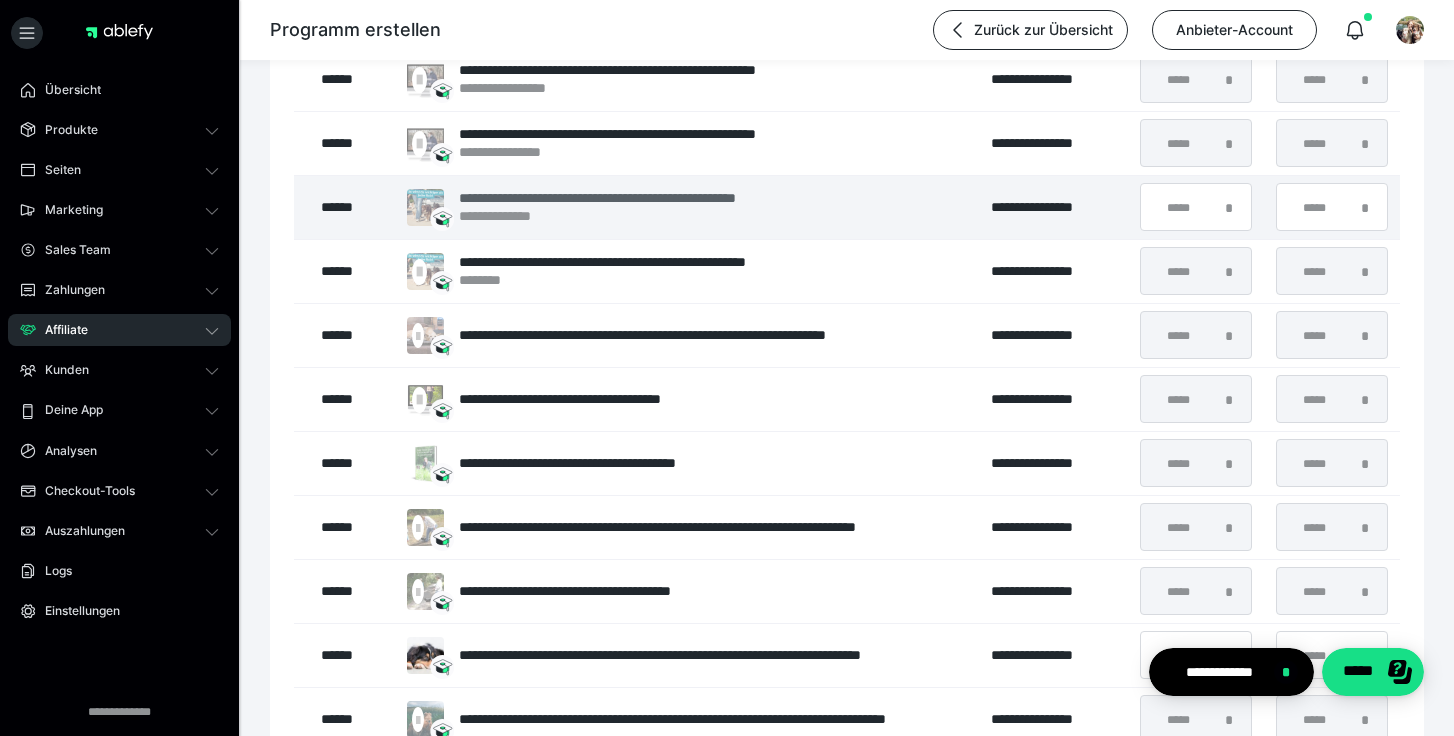 scroll, scrollTop: 0, scrollLeft: 0, axis: both 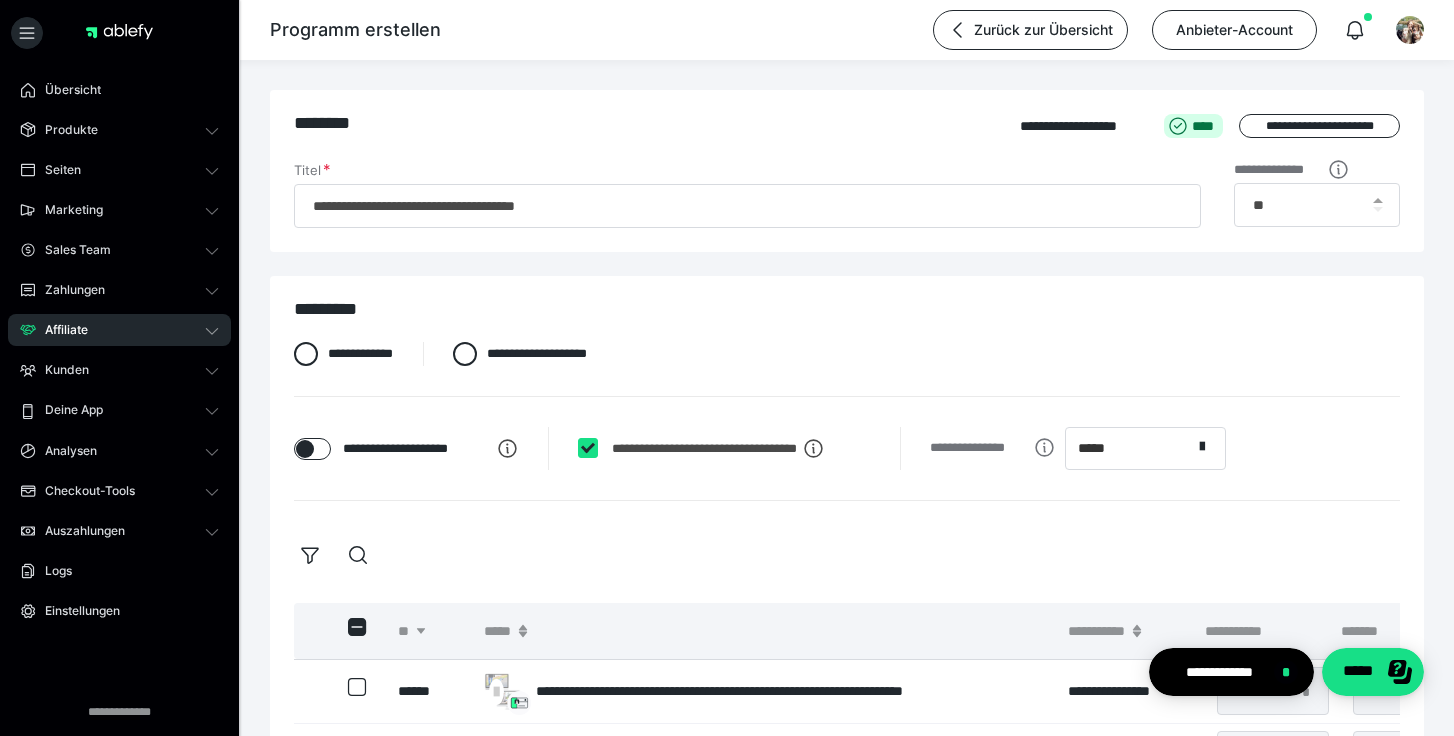 click 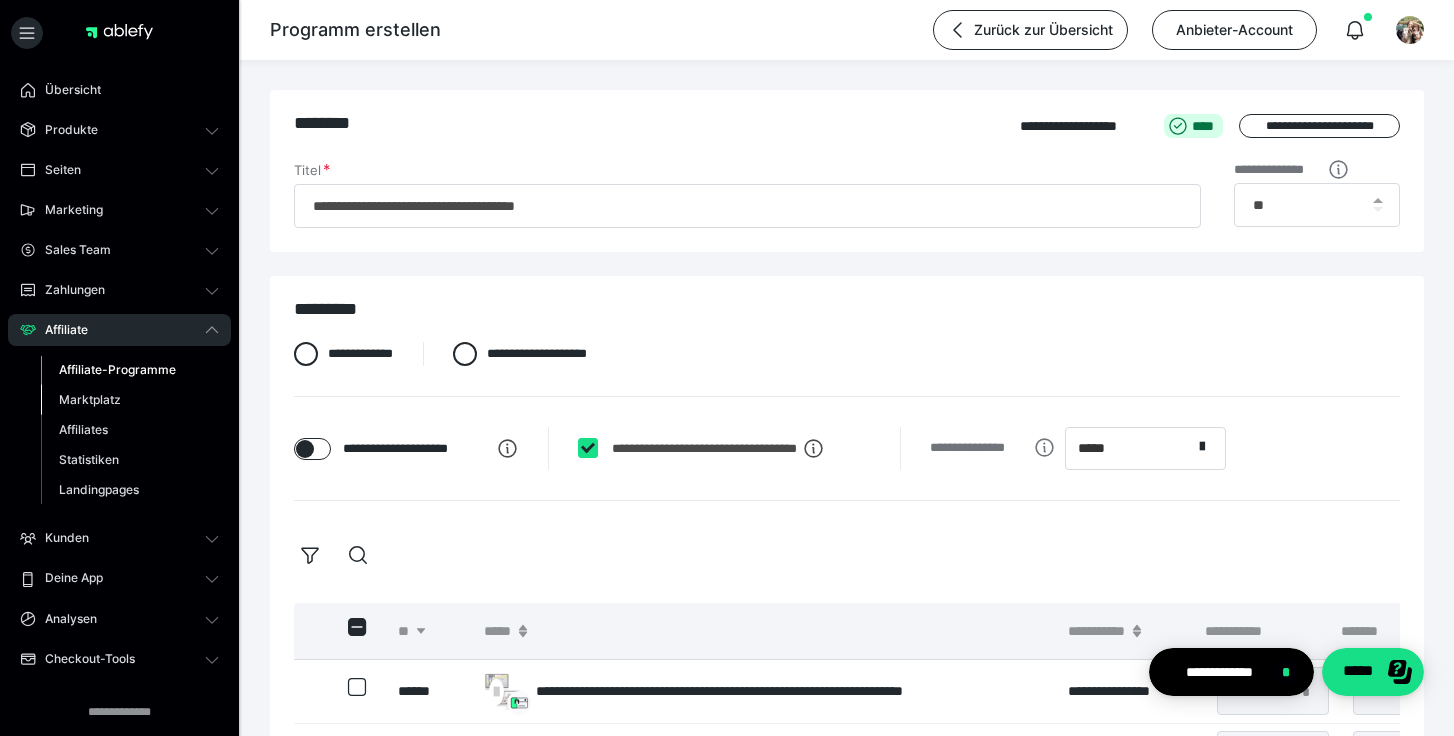 click on "Marktplatz" at bounding box center (130, 400) 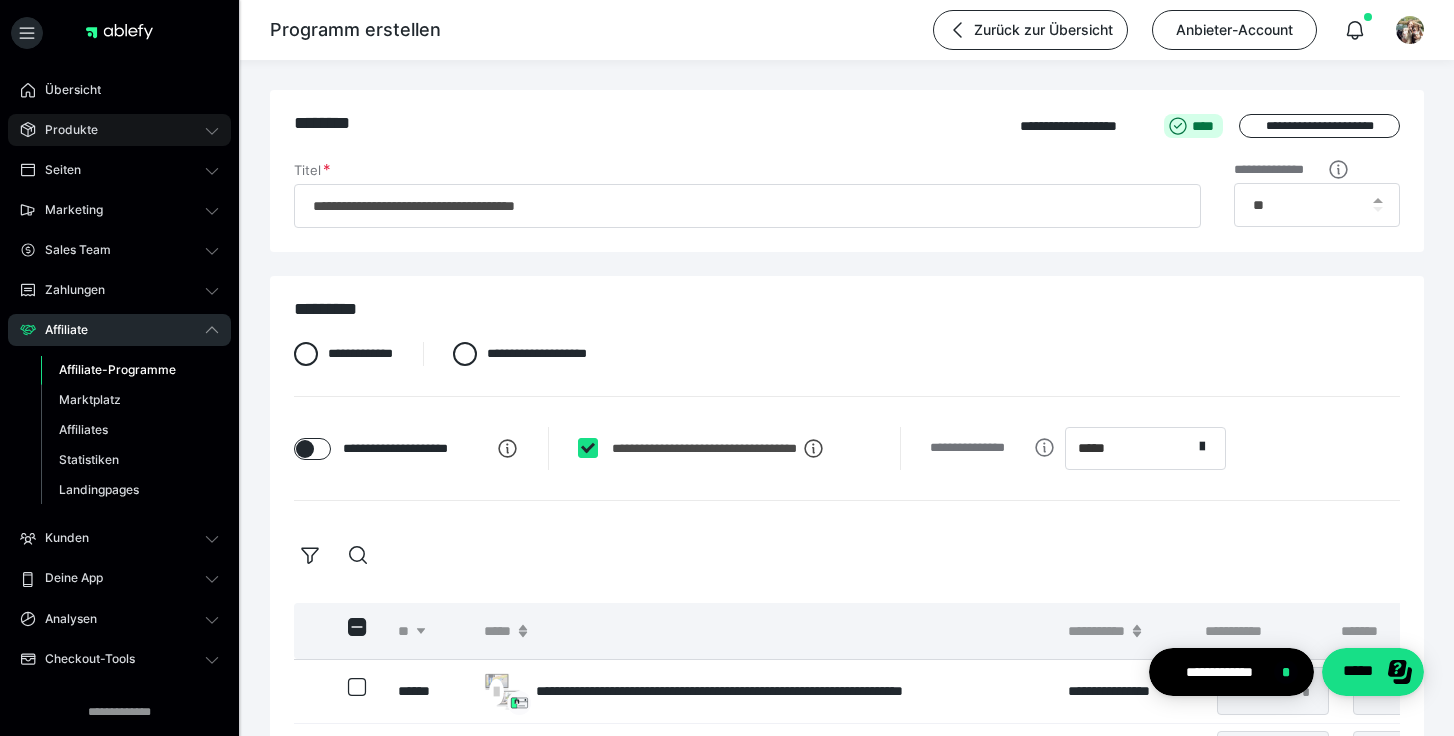 click on "Produkte" at bounding box center (64, 130) 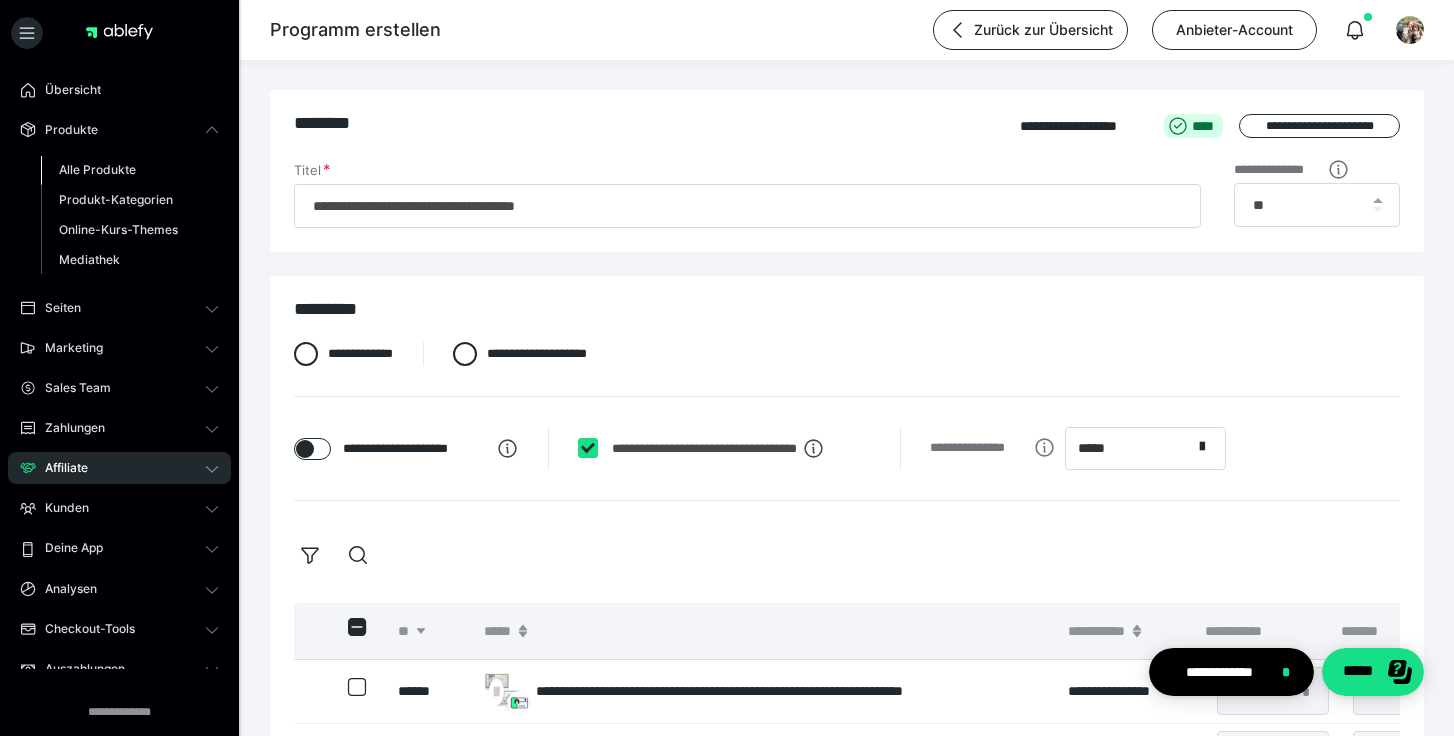 click on "Alle Produkte" at bounding box center [97, 169] 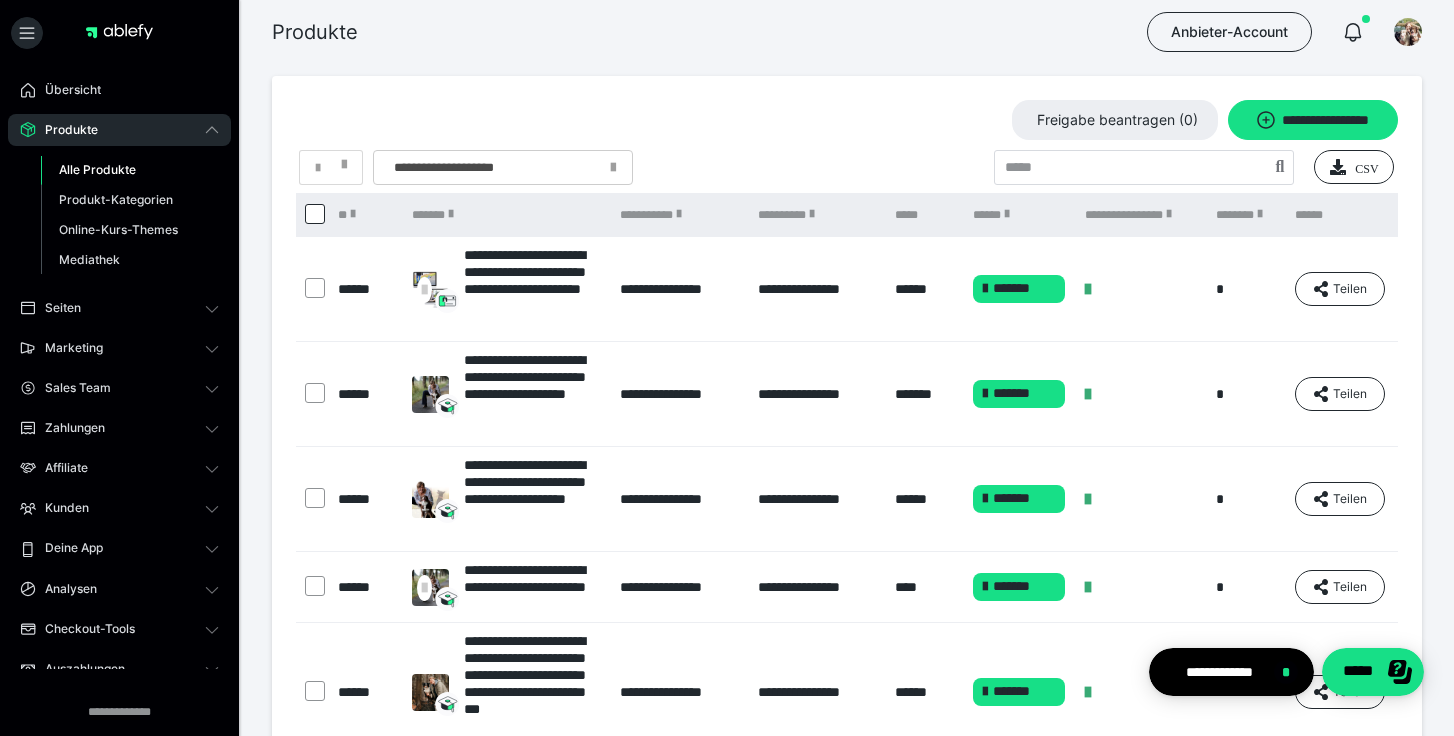 scroll, scrollTop: 0, scrollLeft: 0, axis: both 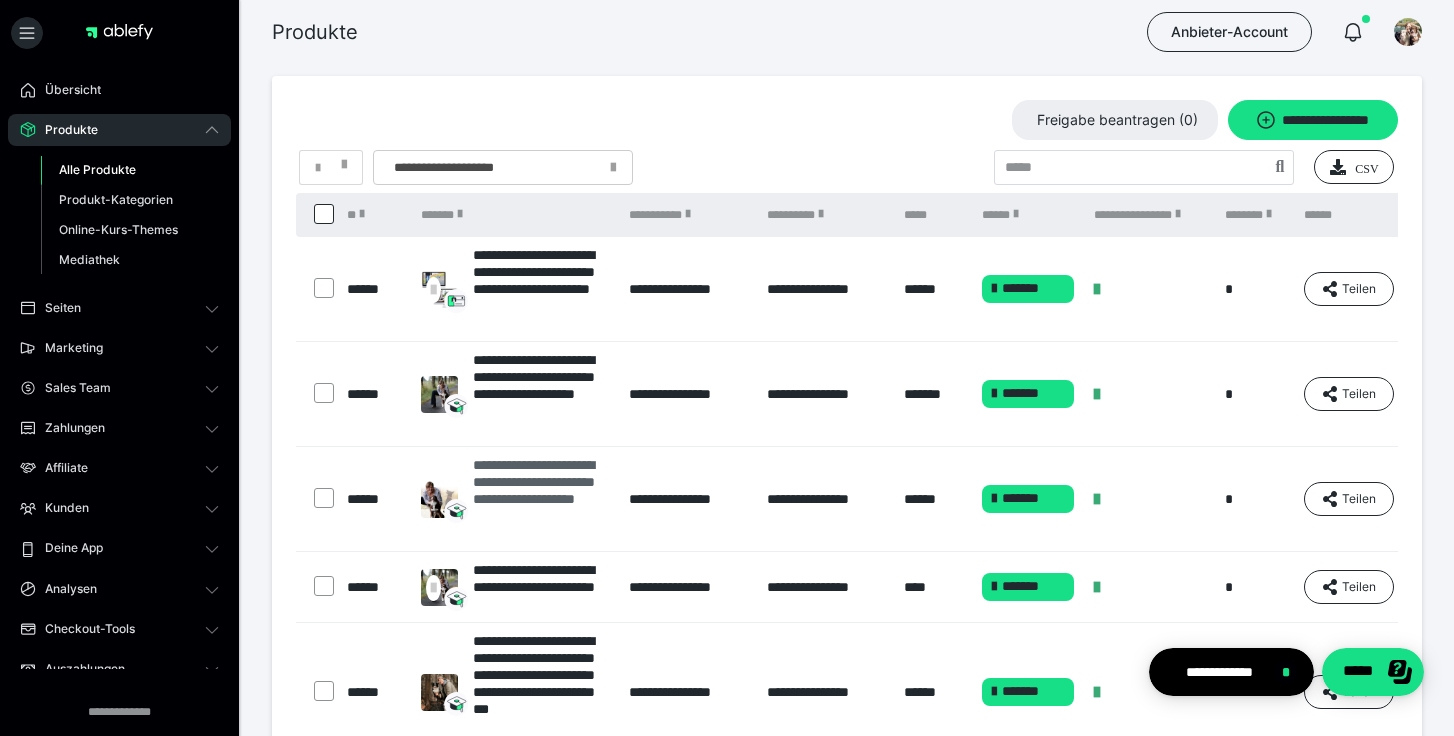 click on "**********" at bounding box center [541, 499] 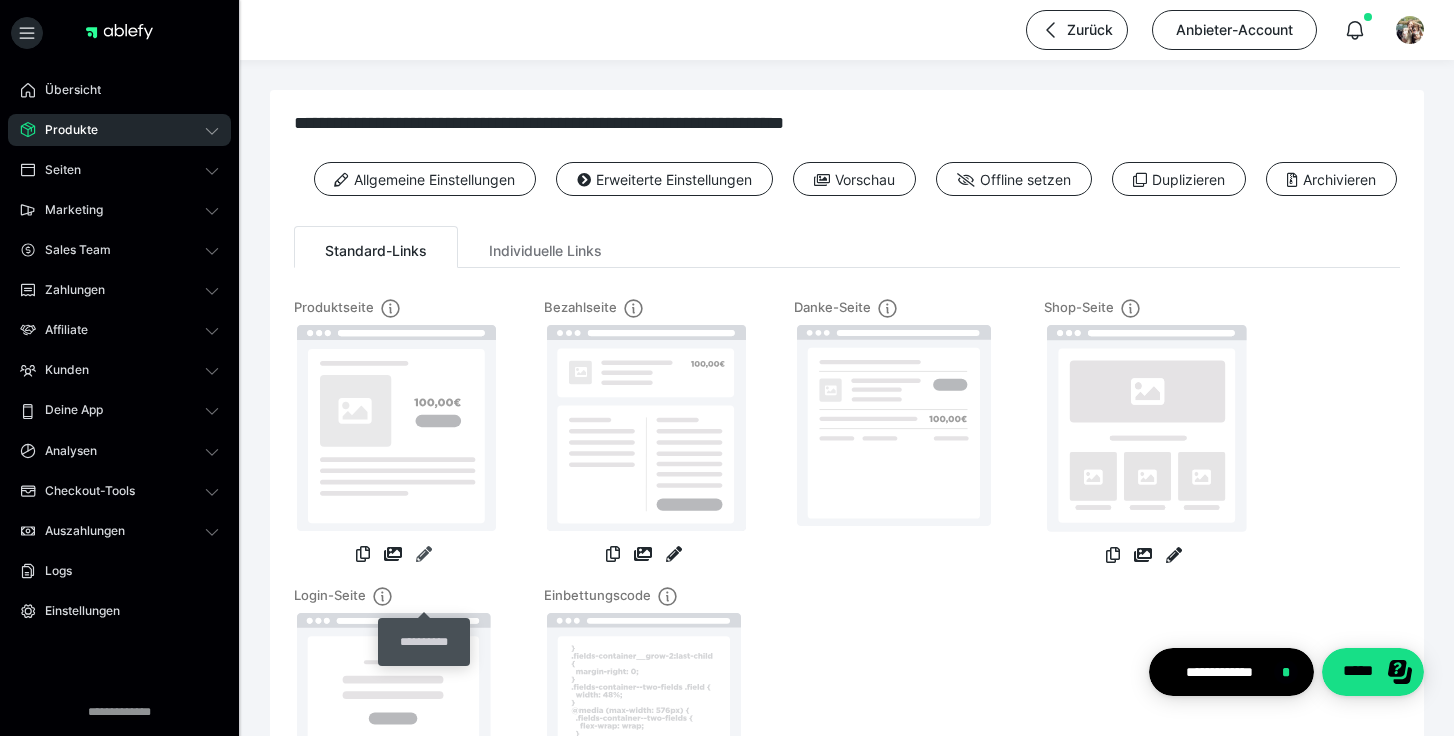 click at bounding box center (424, 554) 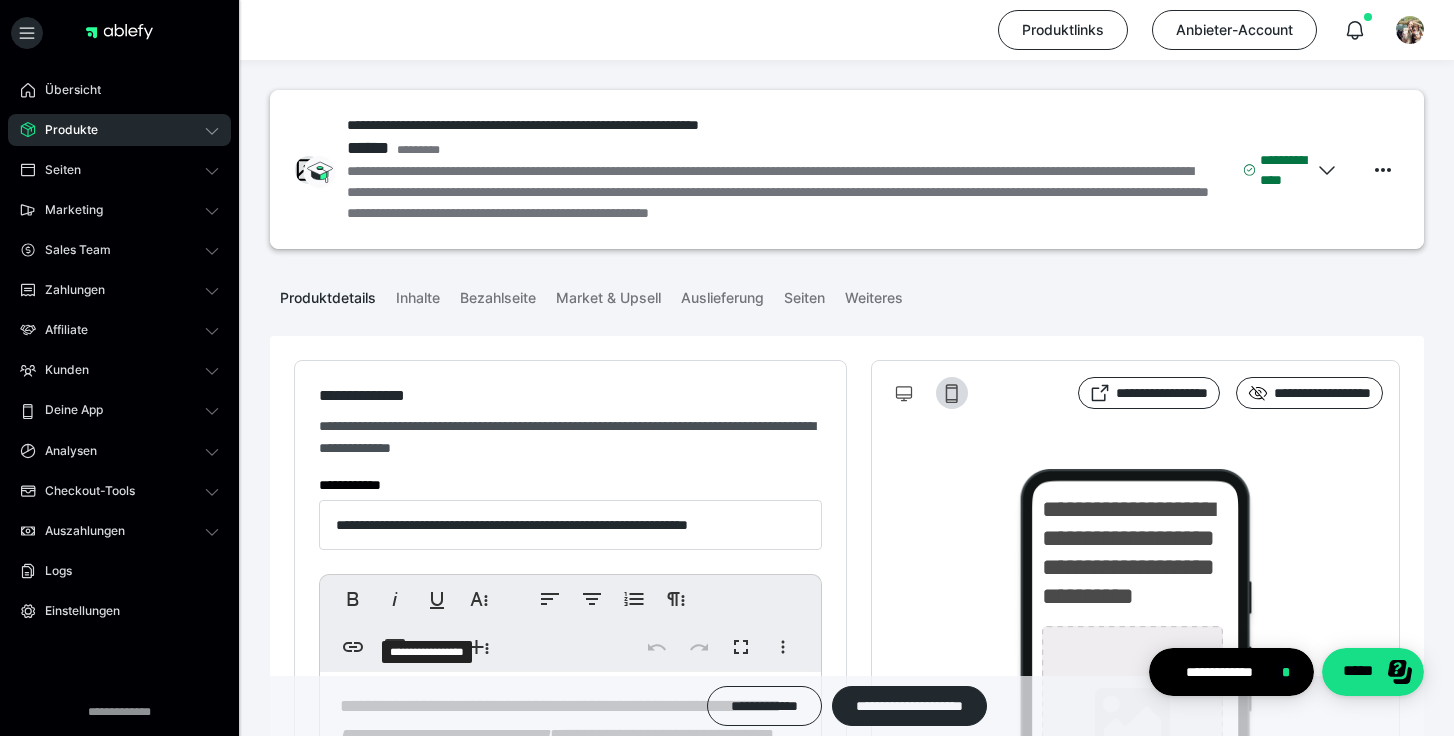 type on "**********" 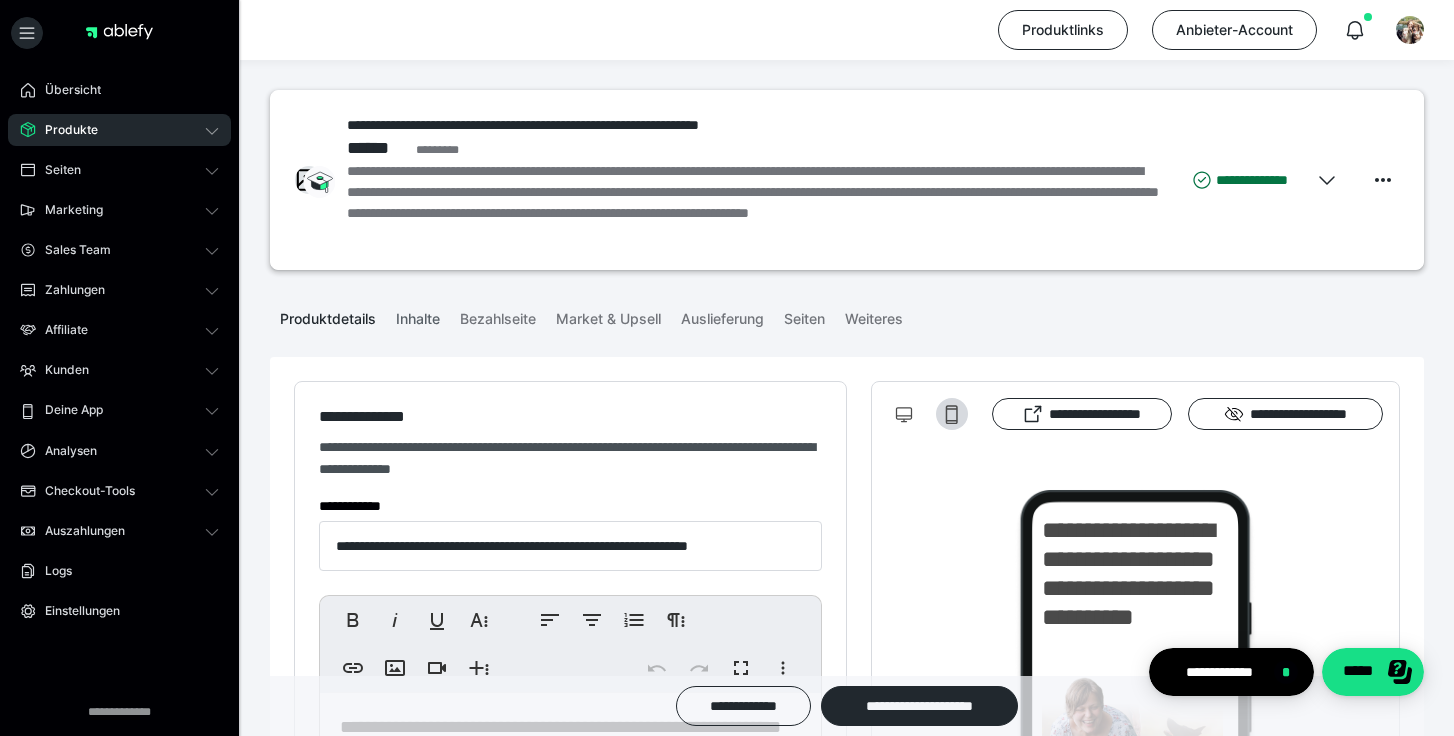click on "Inhalte" at bounding box center (418, 315) 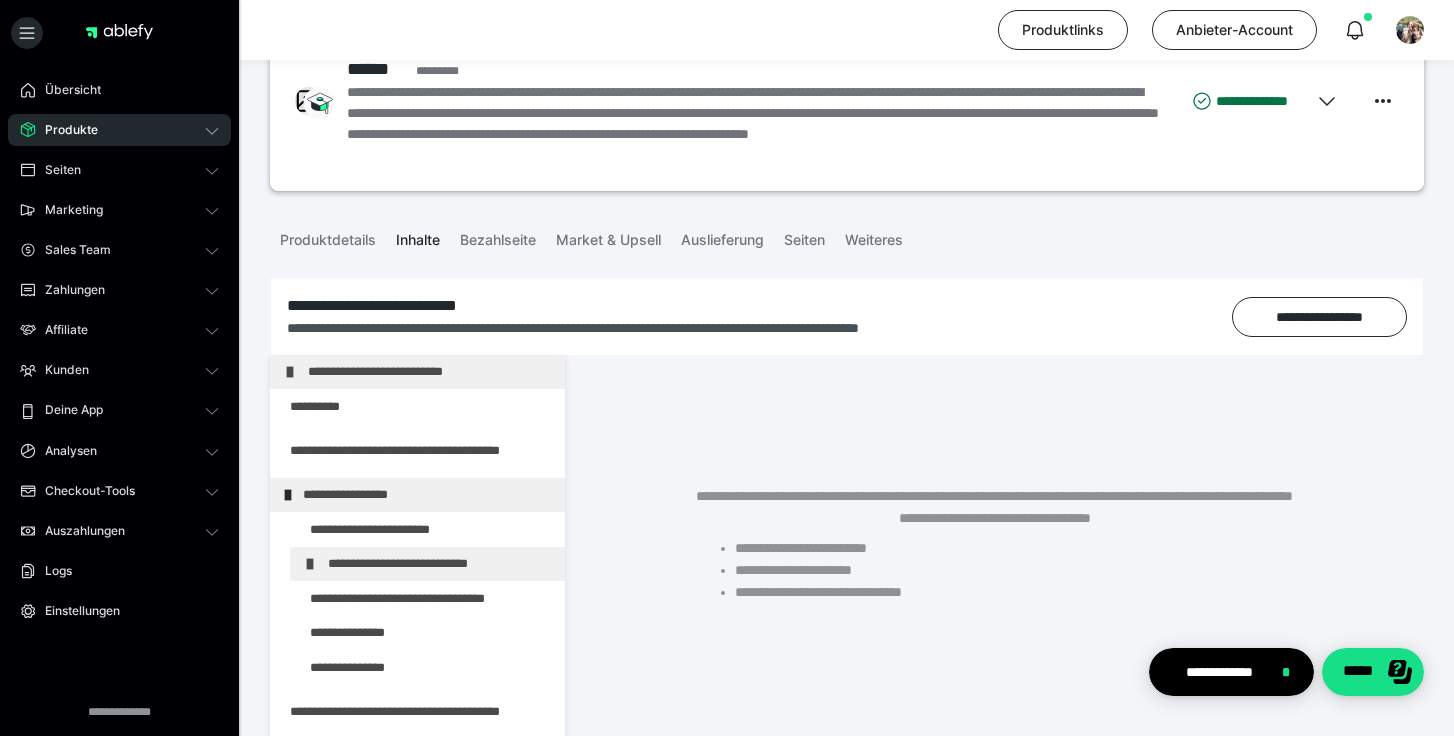 scroll, scrollTop: 81, scrollLeft: 0, axis: vertical 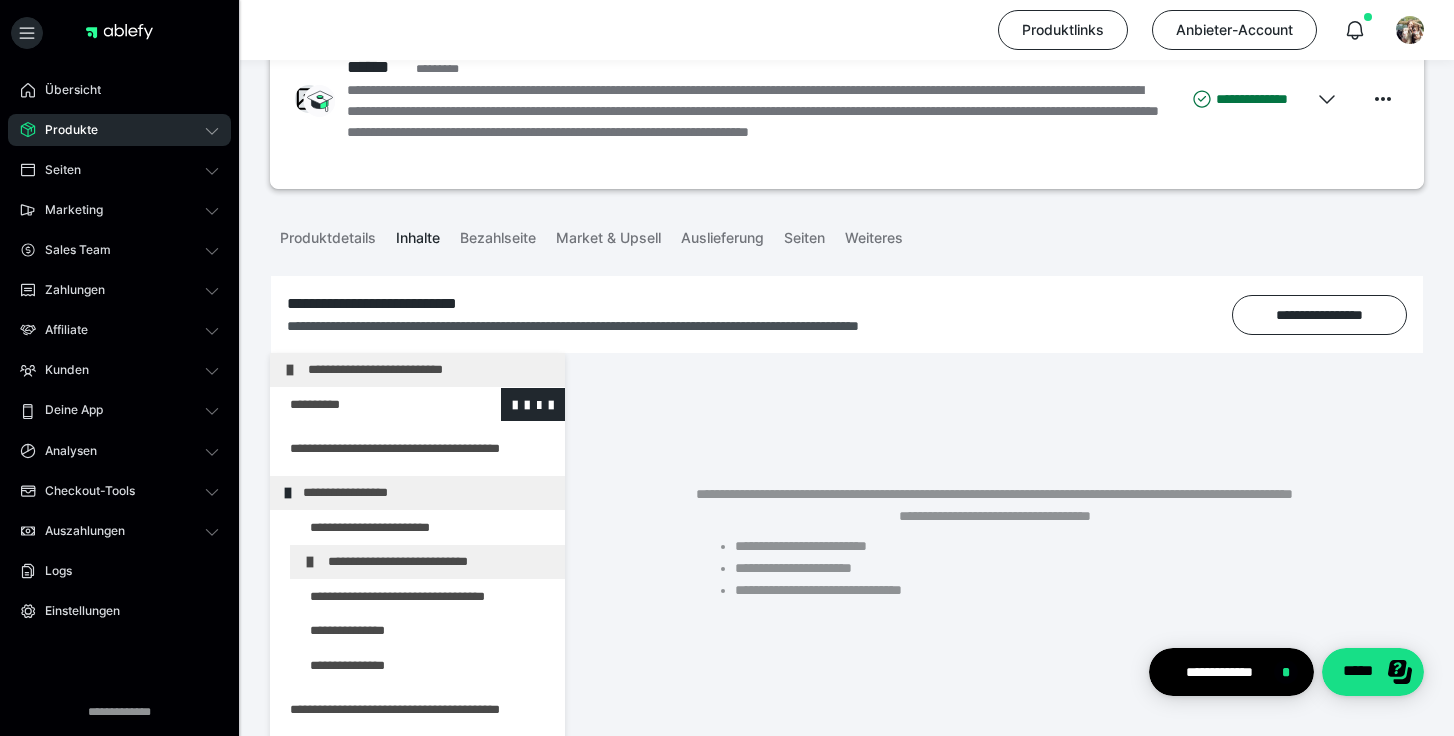 click at bounding box center [365, 405] 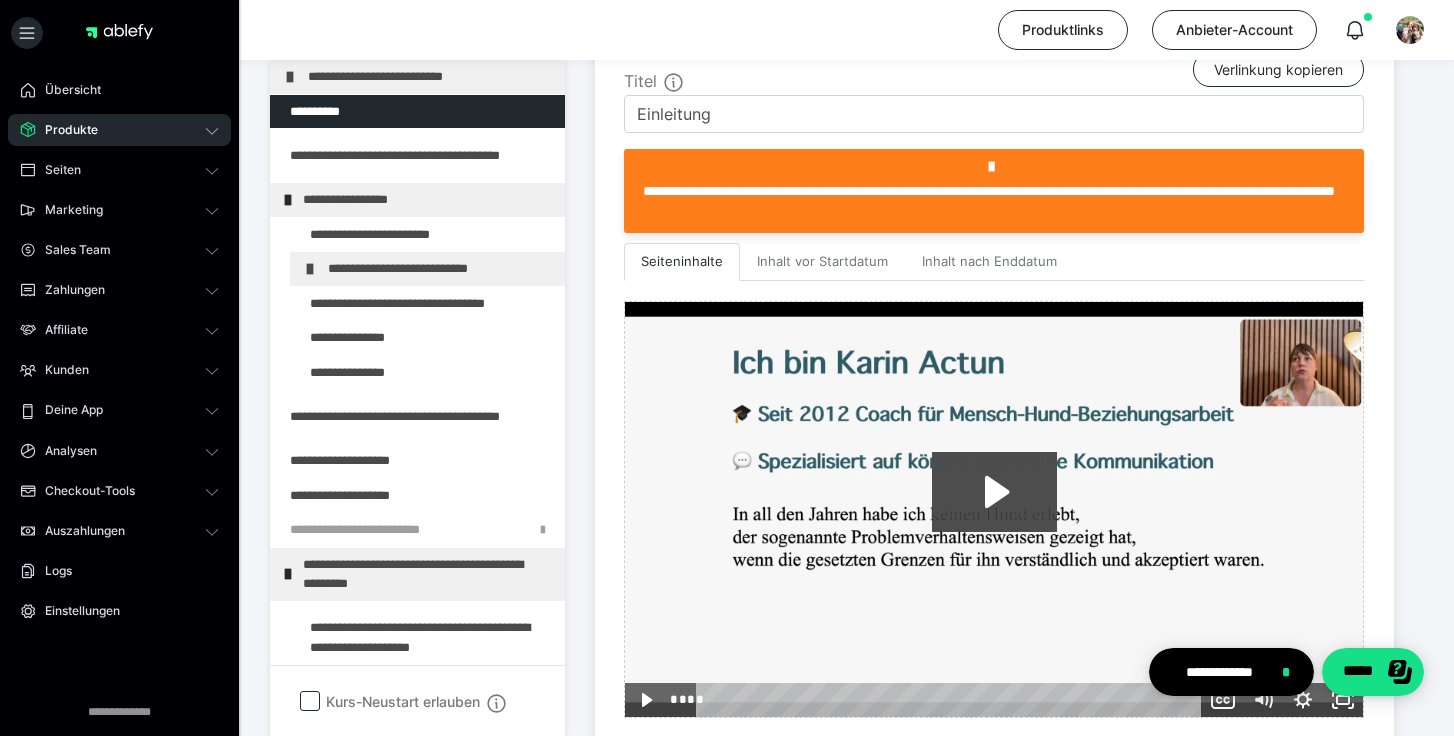 scroll, scrollTop: 507, scrollLeft: 0, axis: vertical 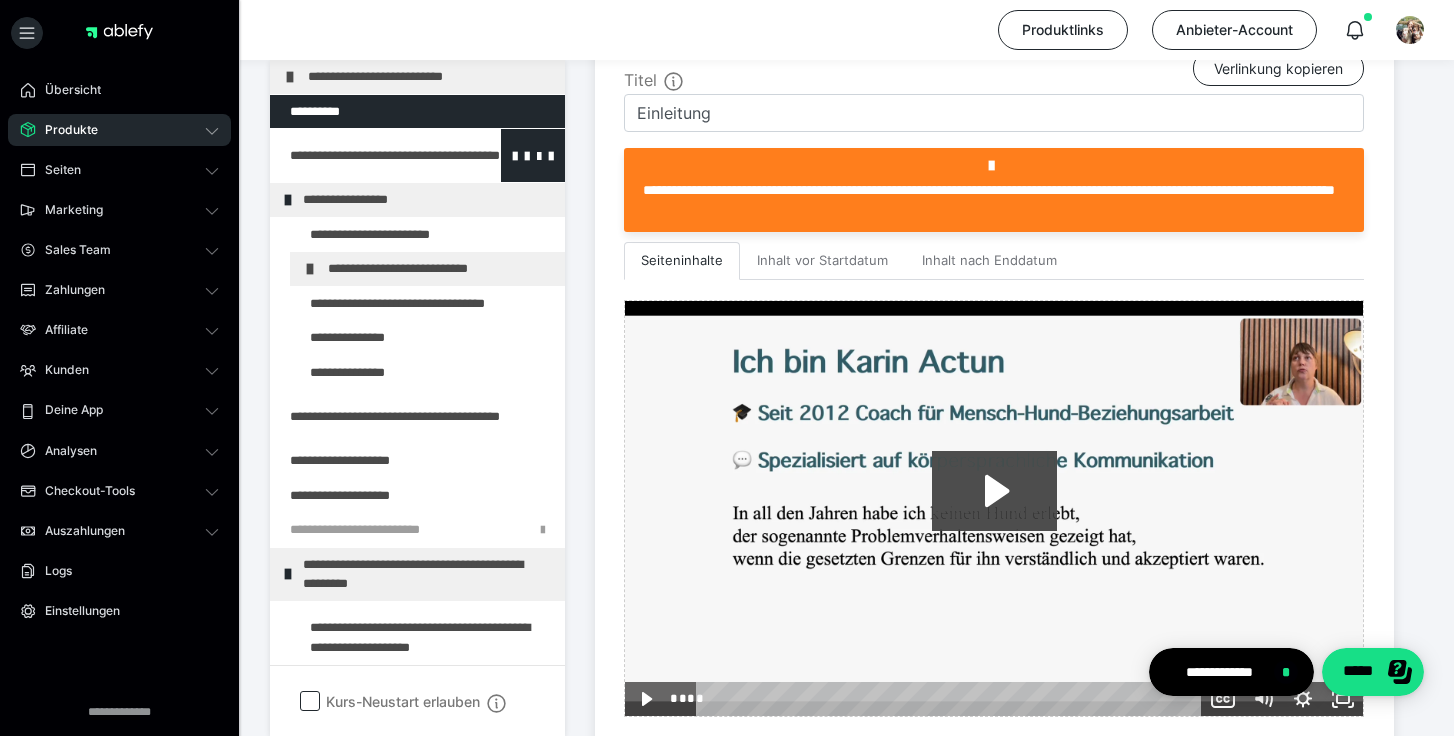 click at bounding box center [365, 155] 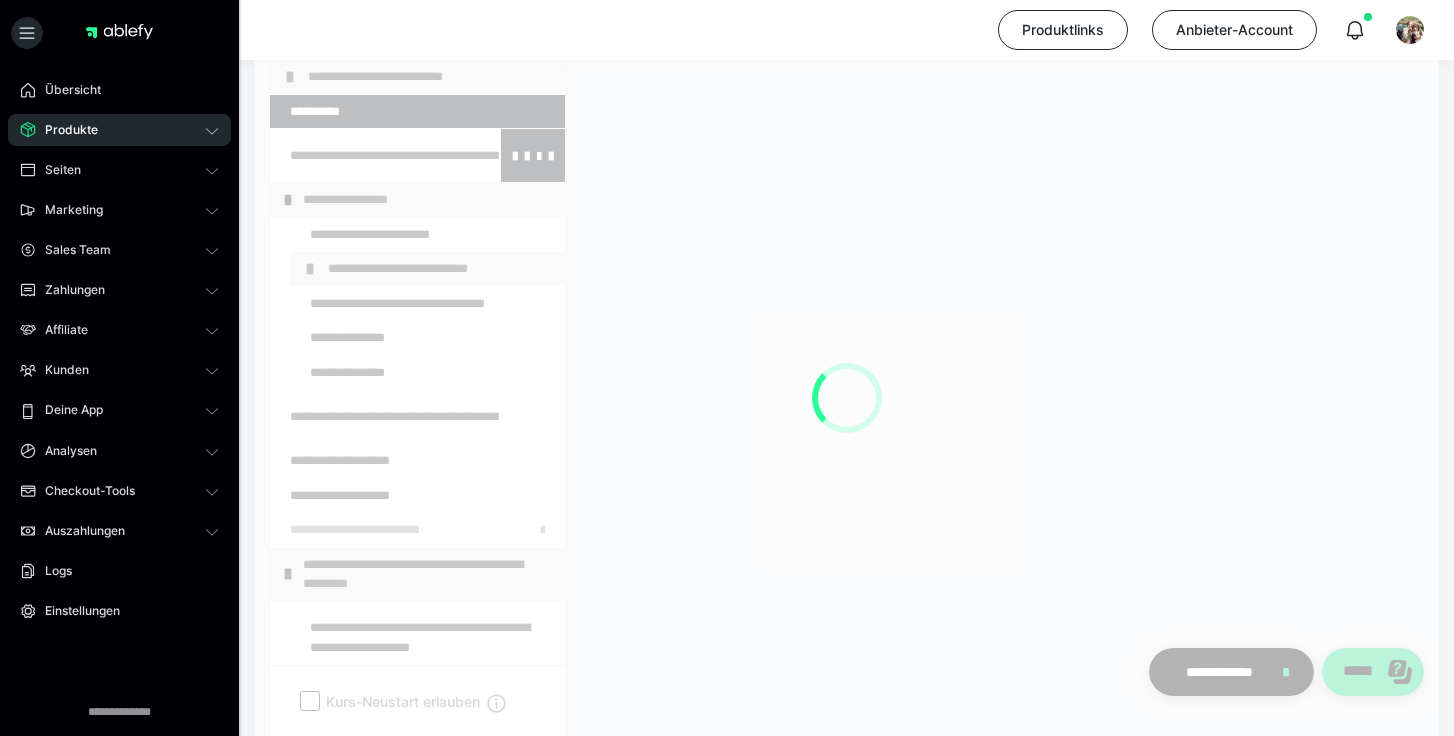 scroll, scrollTop: 374, scrollLeft: 0, axis: vertical 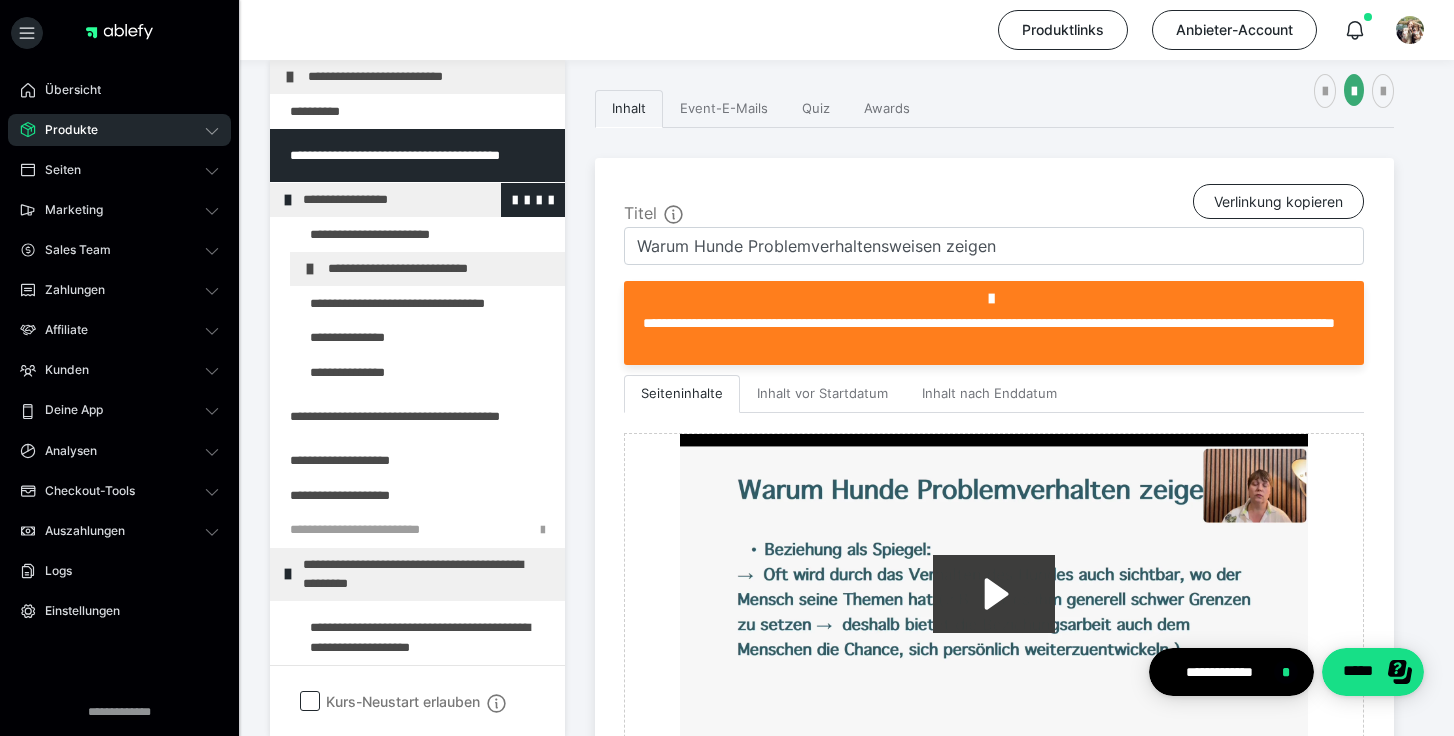 click on "**********" at bounding box center [426, 200] 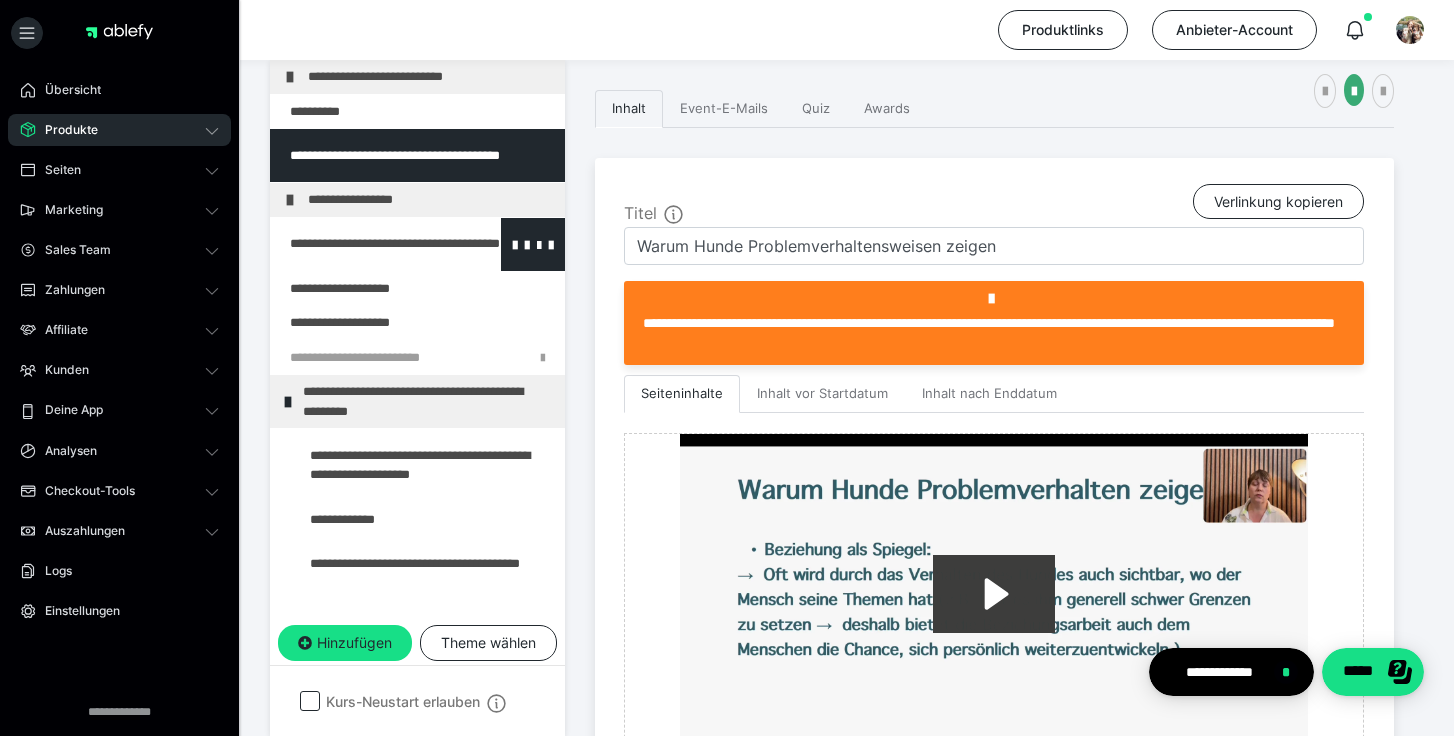 click at bounding box center (365, 244) 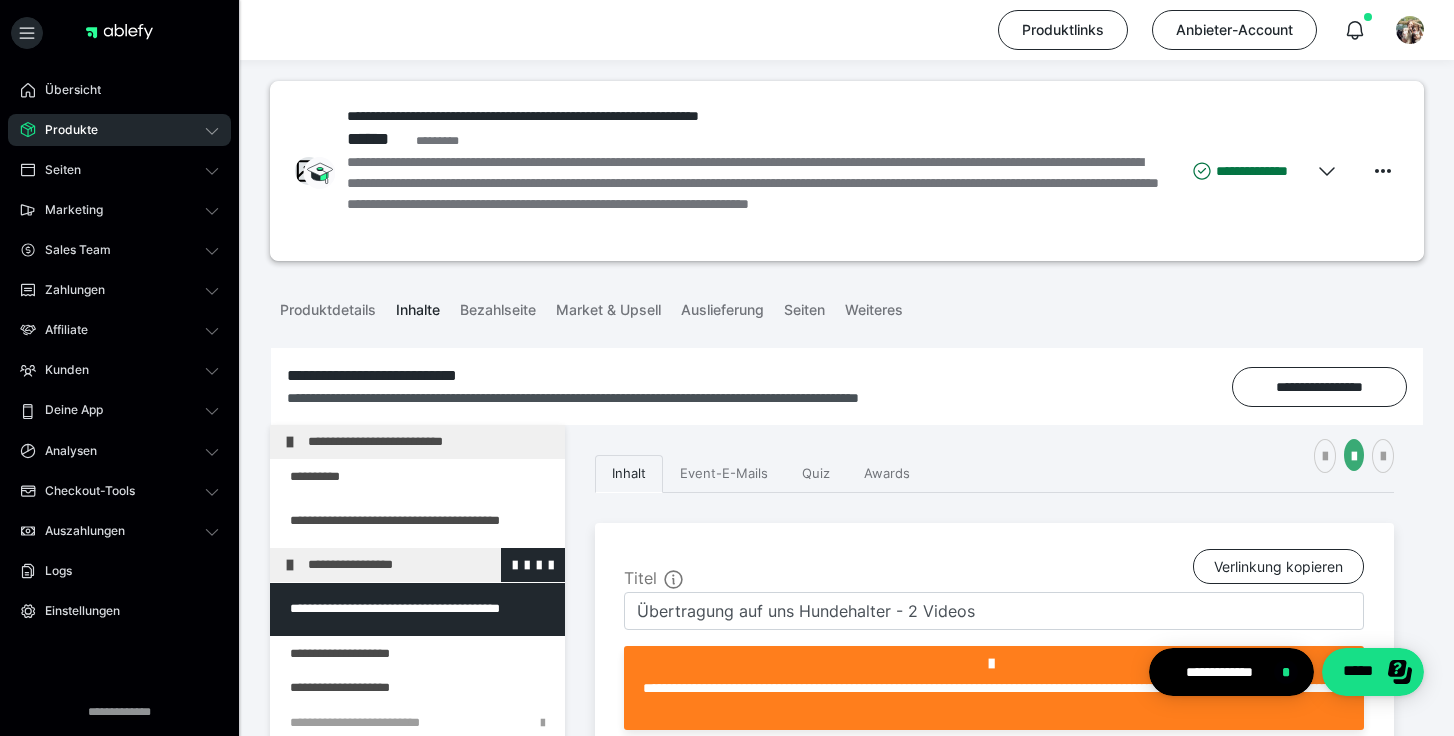 scroll, scrollTop: 0, scrollLeft: 0, axis: both 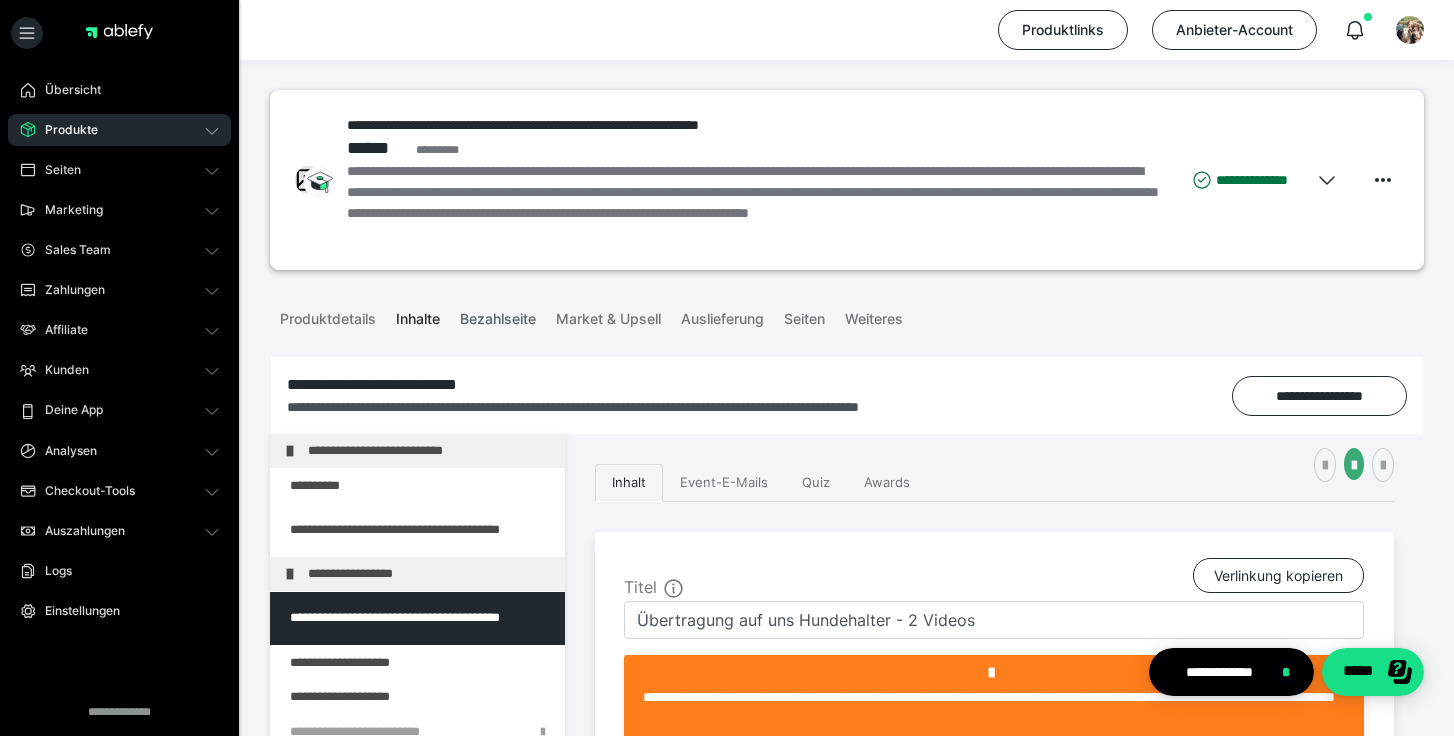 click on "Bezahlseite" at bounding box center (498, 315) 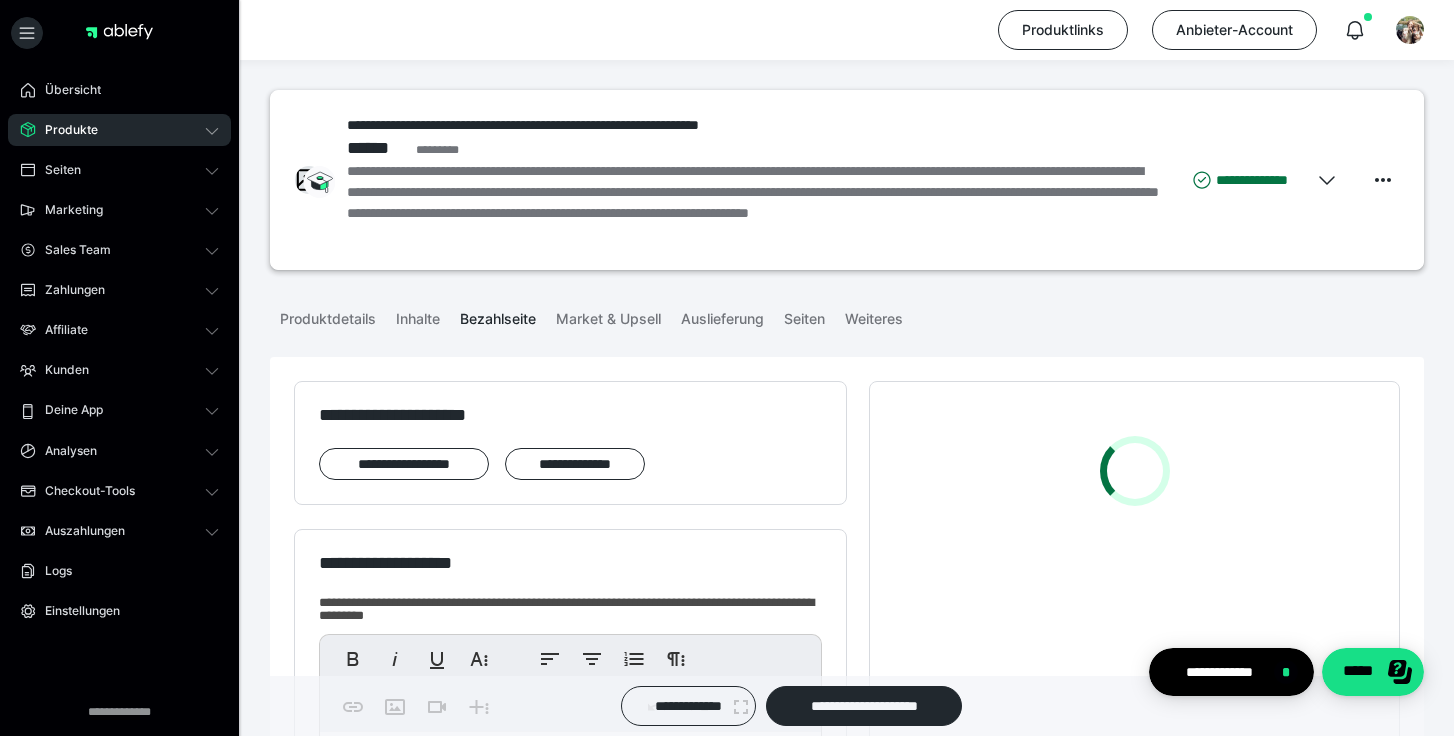scroll, scrollTop: 58, scrollLeft: 0, axis: vertical 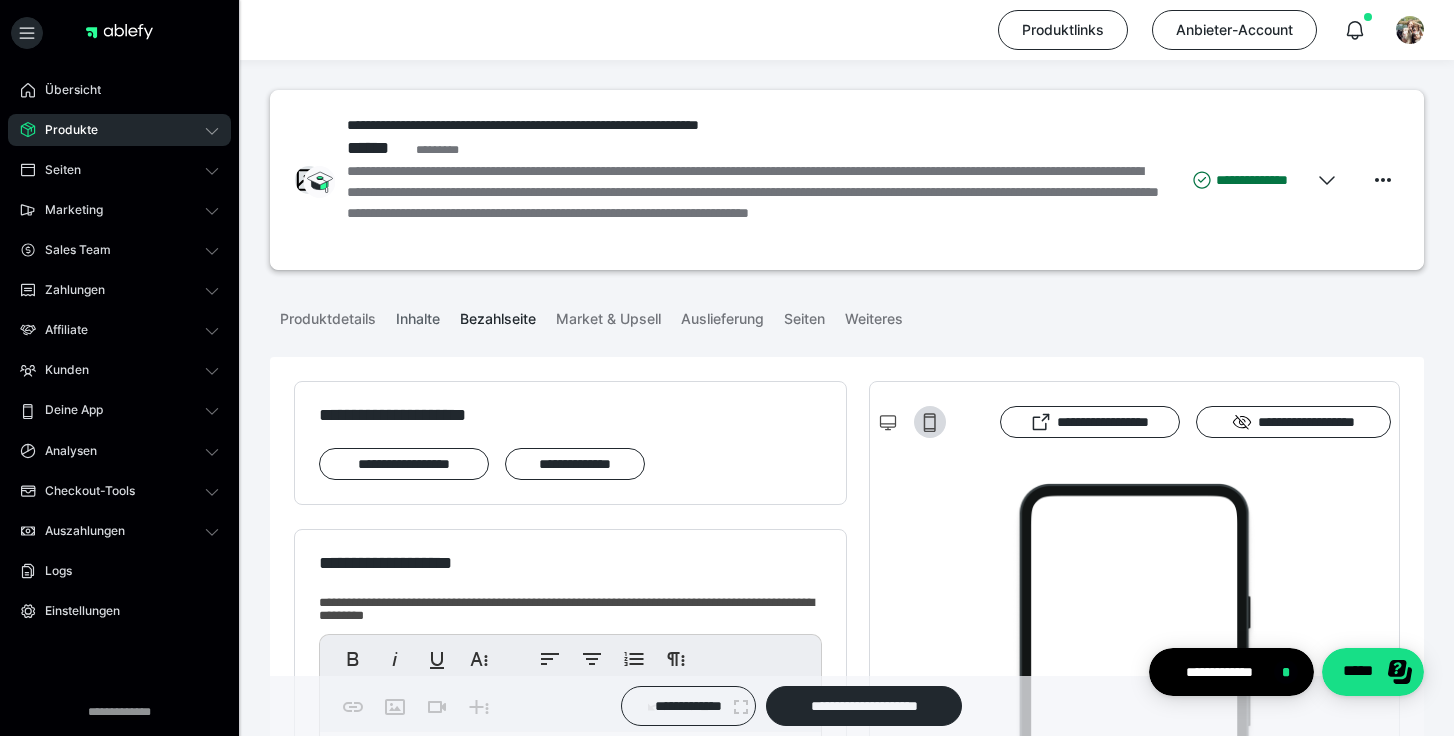 click on "Inhalte" at bounding box center (418, 315) 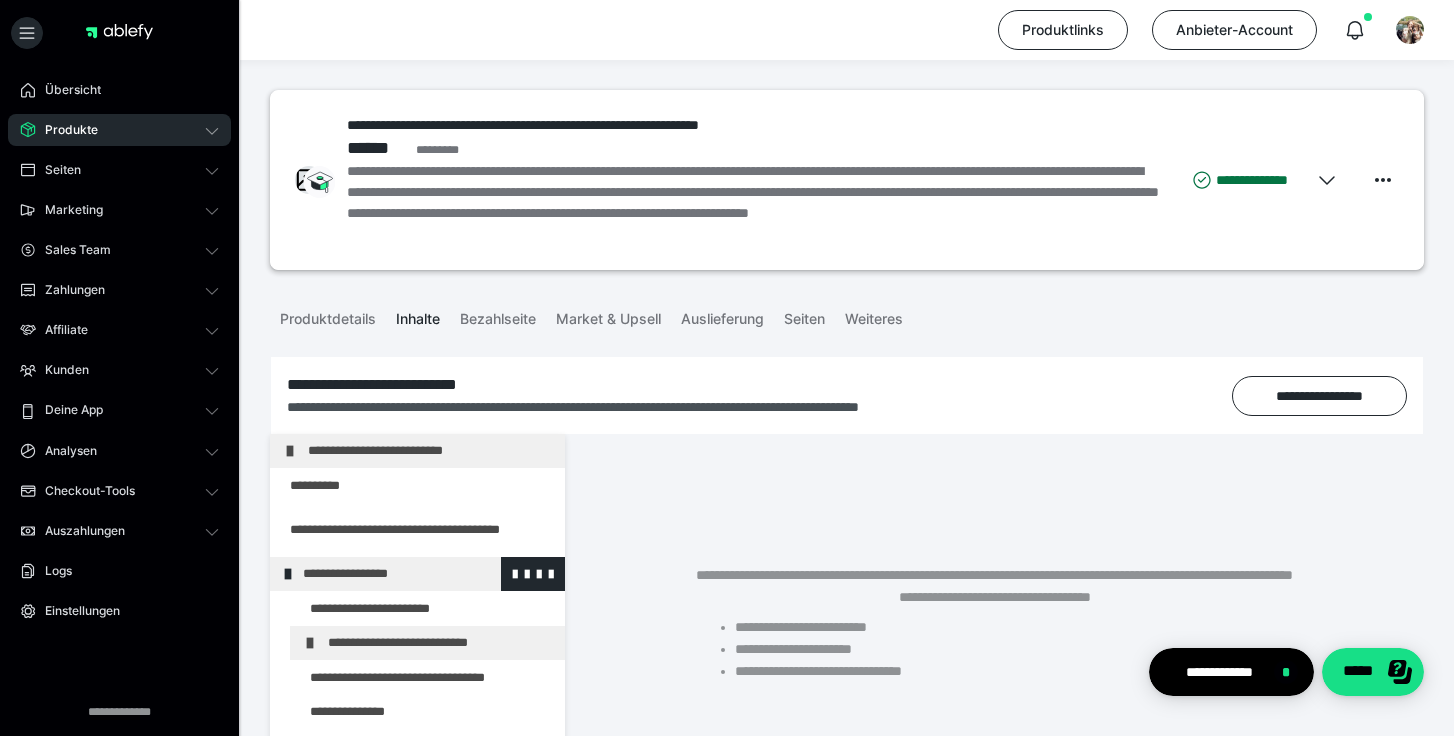 scroll, scrollTop: 204, scrollLeft: 0, axis: vertical 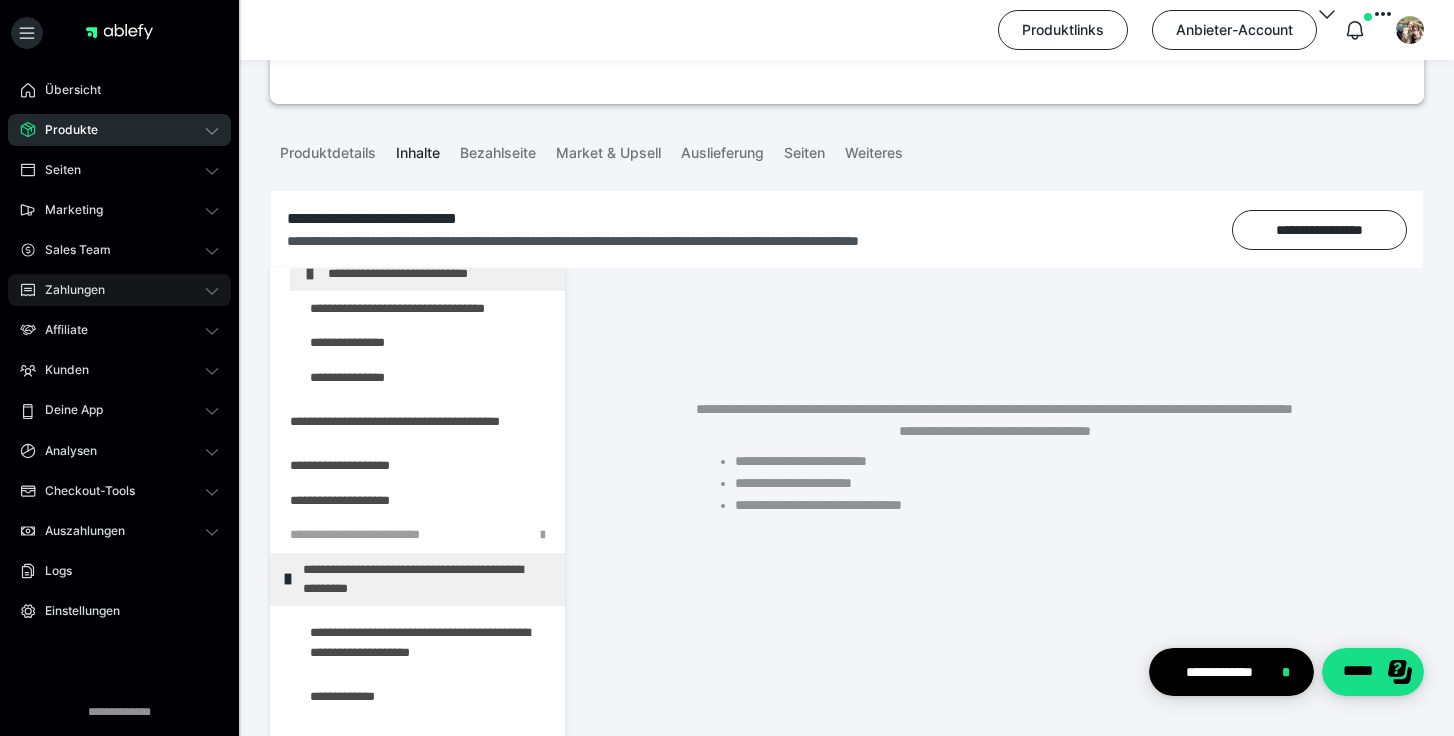 click on "Zahlungen" at bounding box center (119, 290) 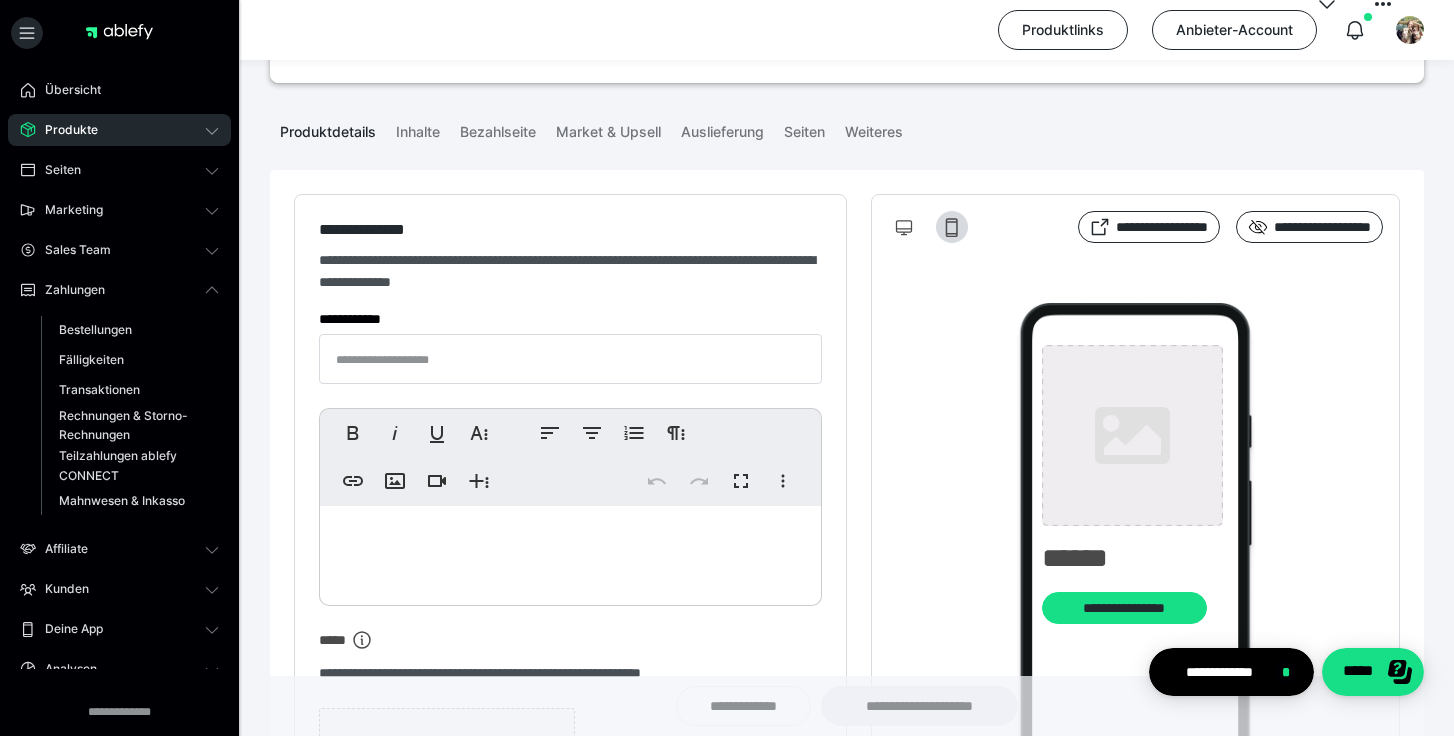 type on "**********" 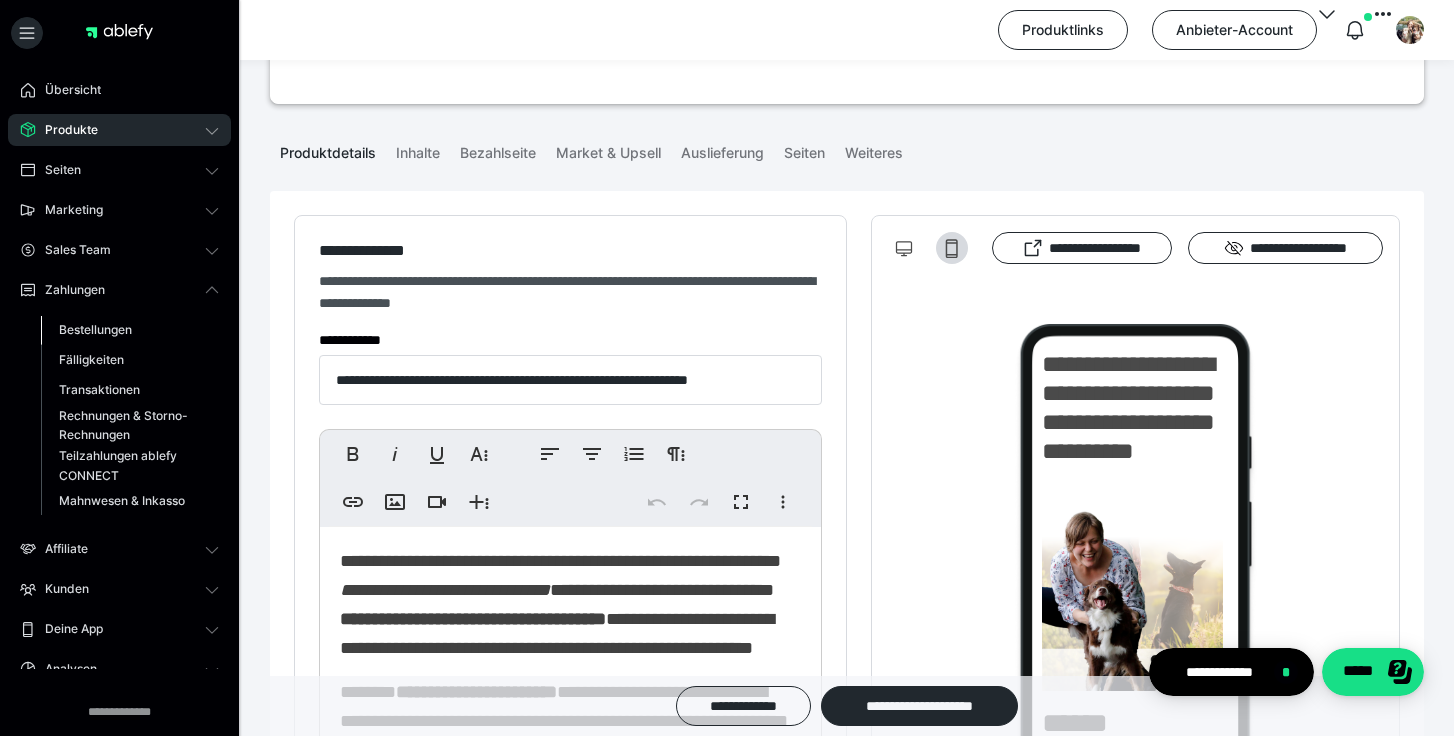 click on "Bestellungen" at bounding box center (95, 329) 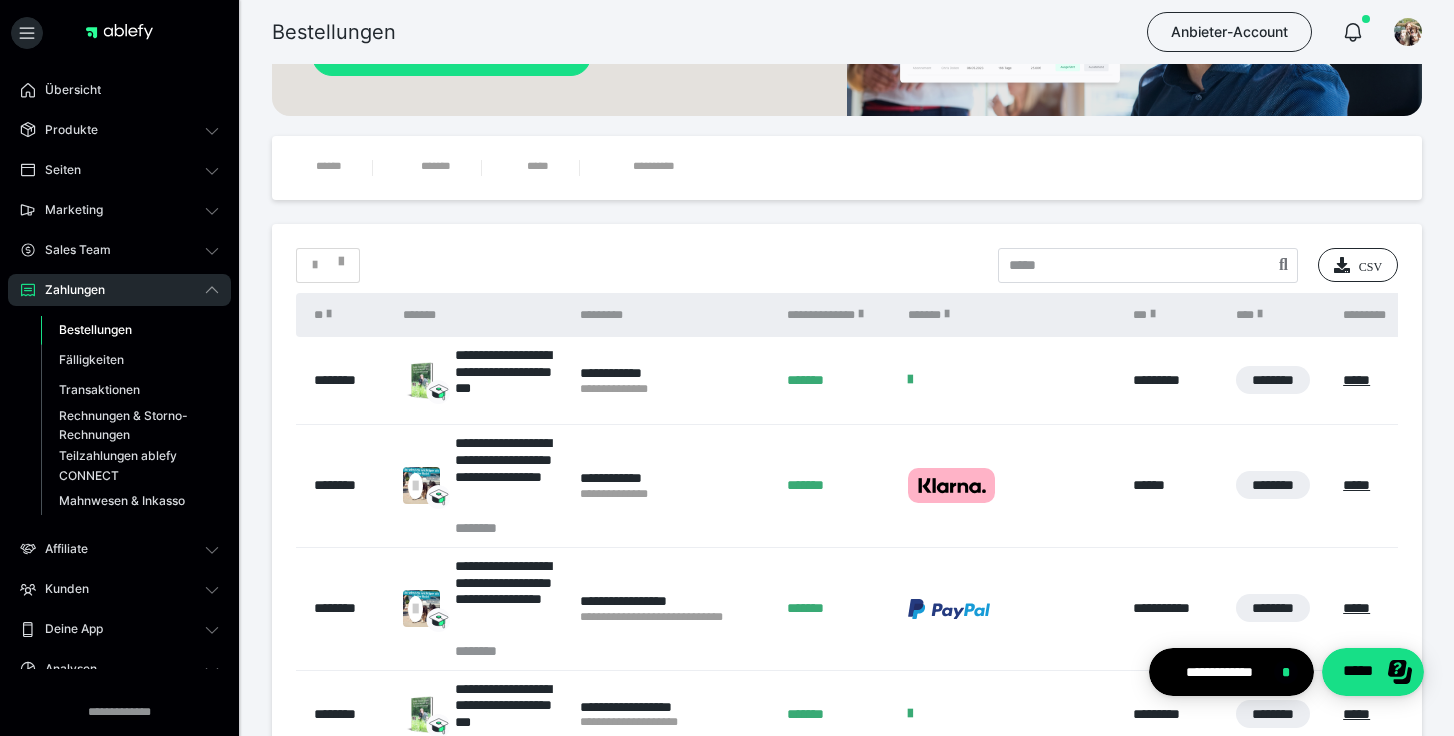 scroll, scrollTop: 213, scrollLeft: 0, axis: vertical 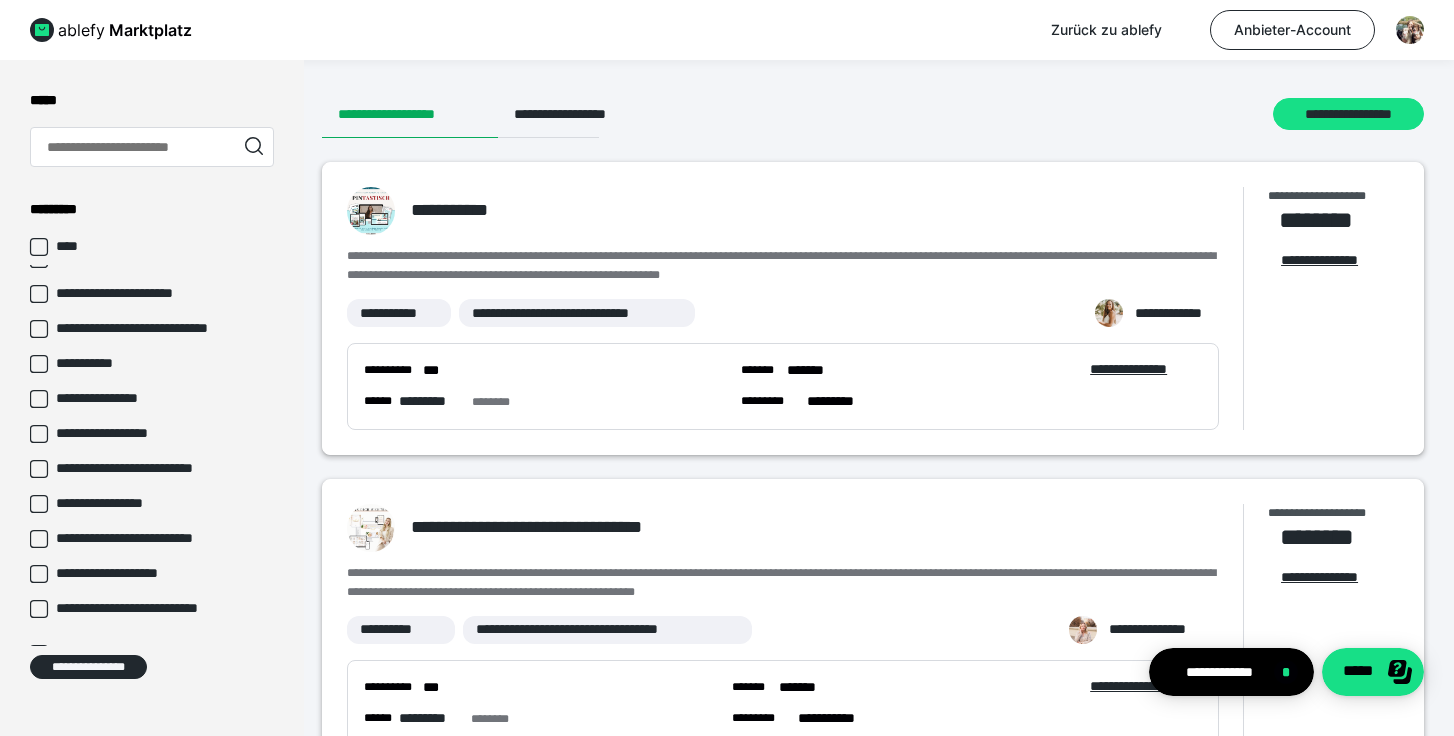 click on "**********" at bounding box center (109, 398) 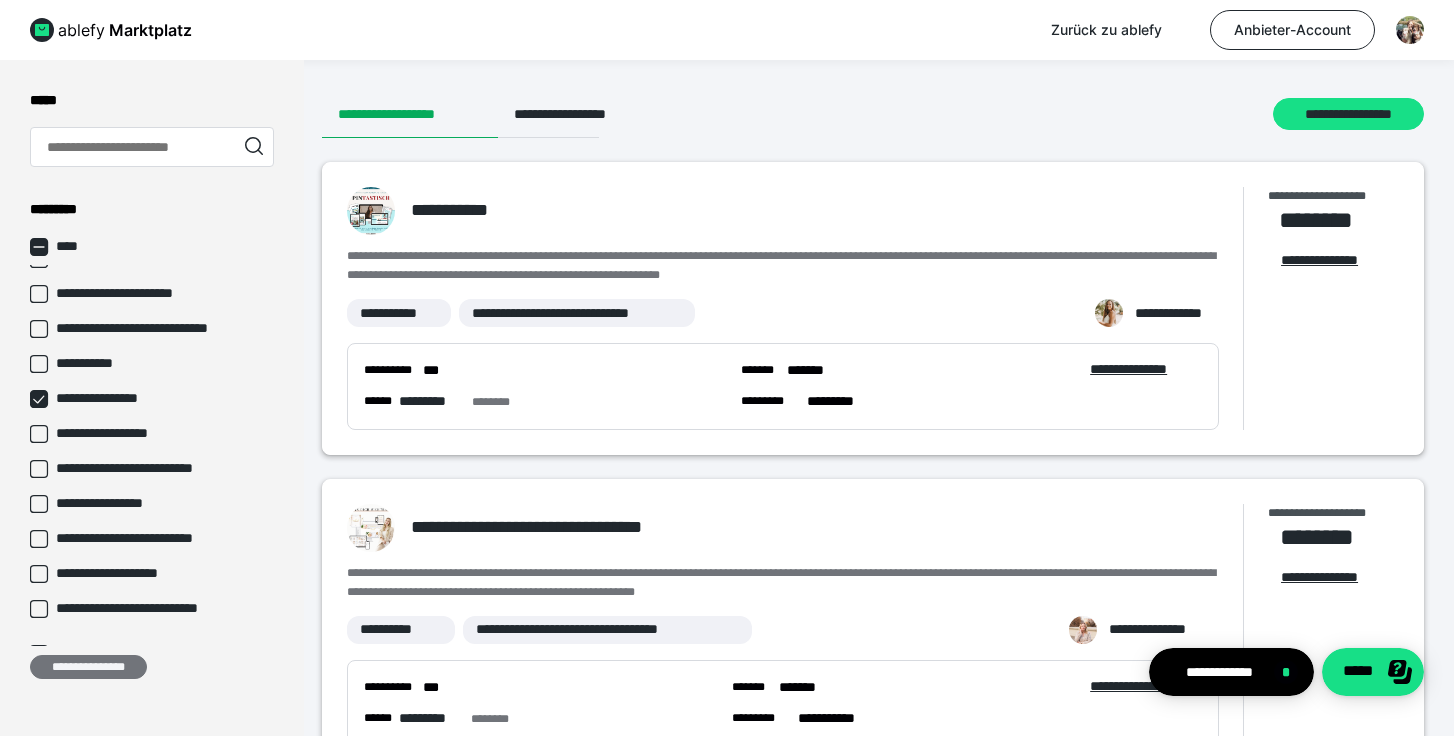 click on "**********" at bounding box center [88, 667] 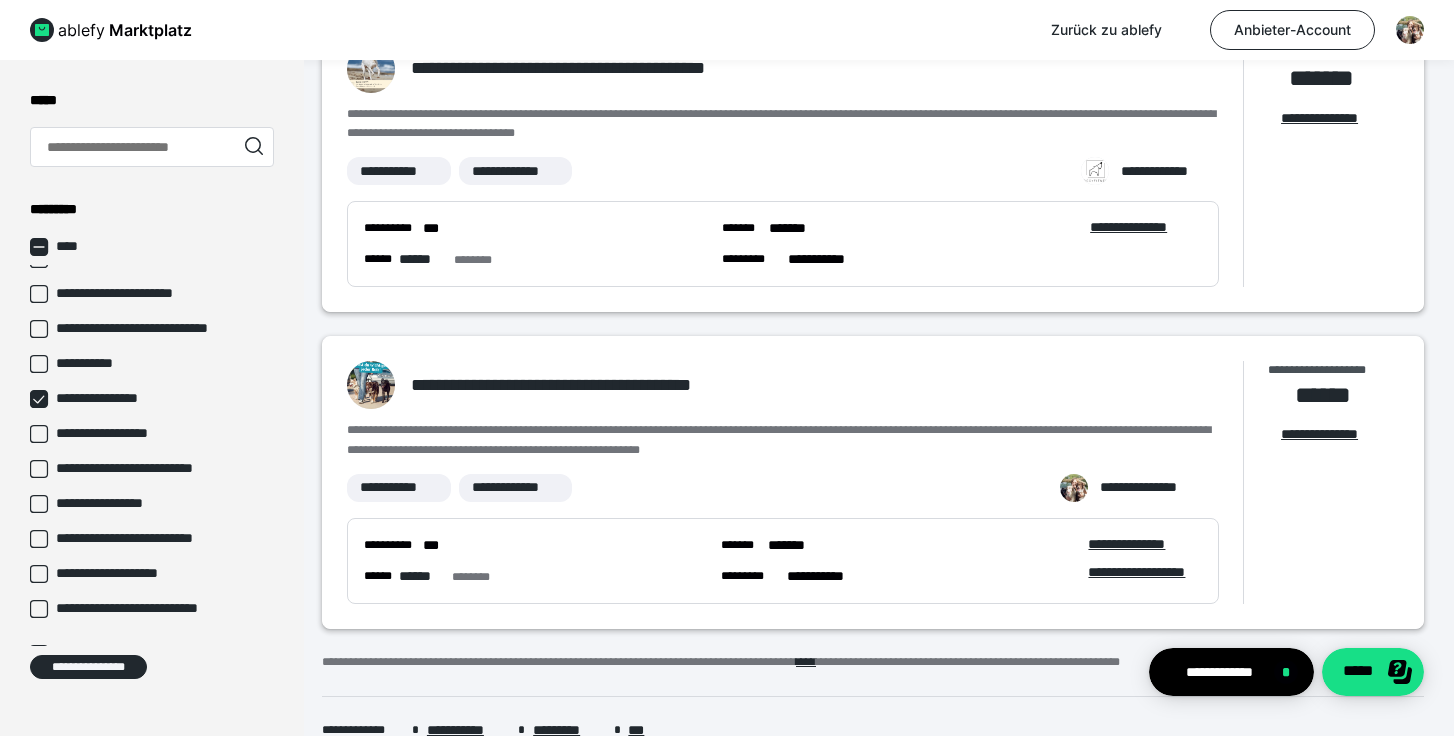 scroll, scrollTop: 1828, scrollLeft: 0, axis: vertical 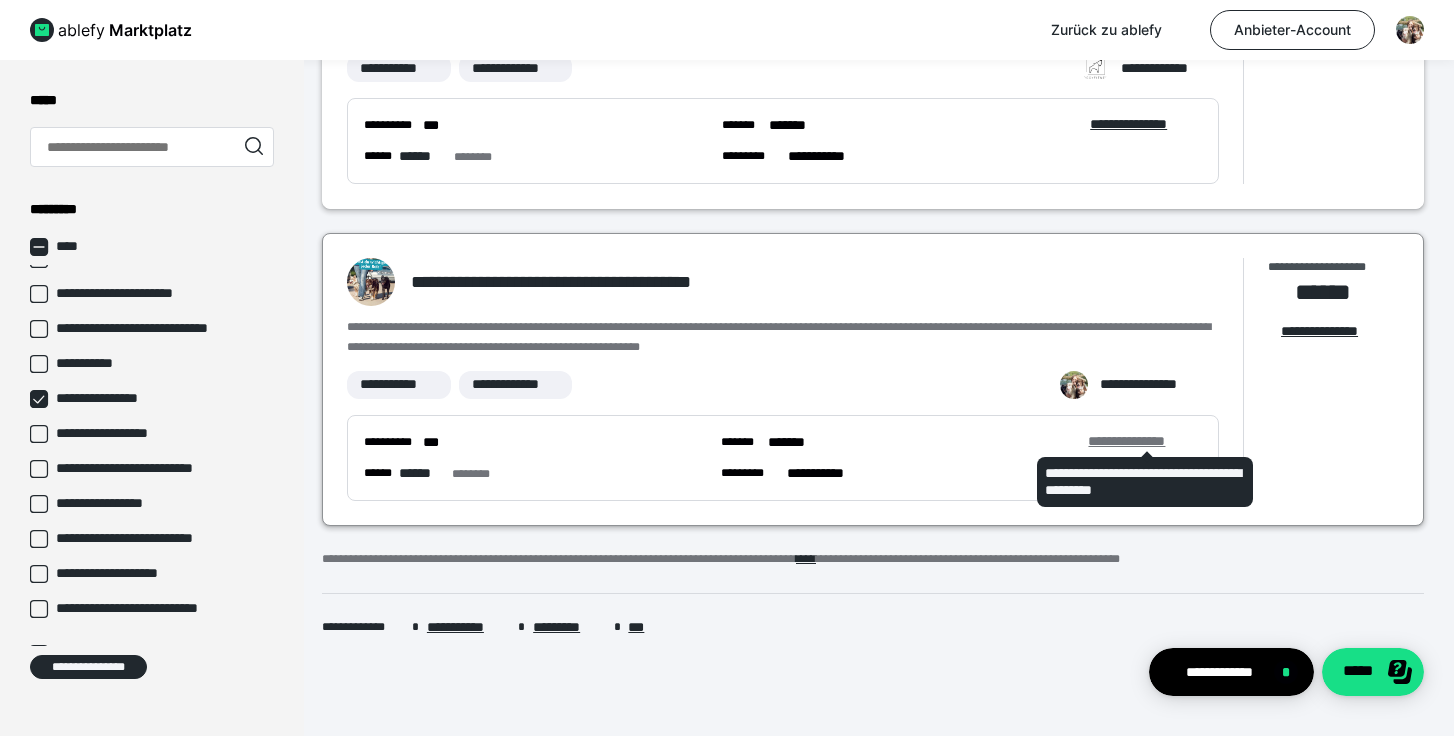 click on "**********" at bounding box center [1144, 441] 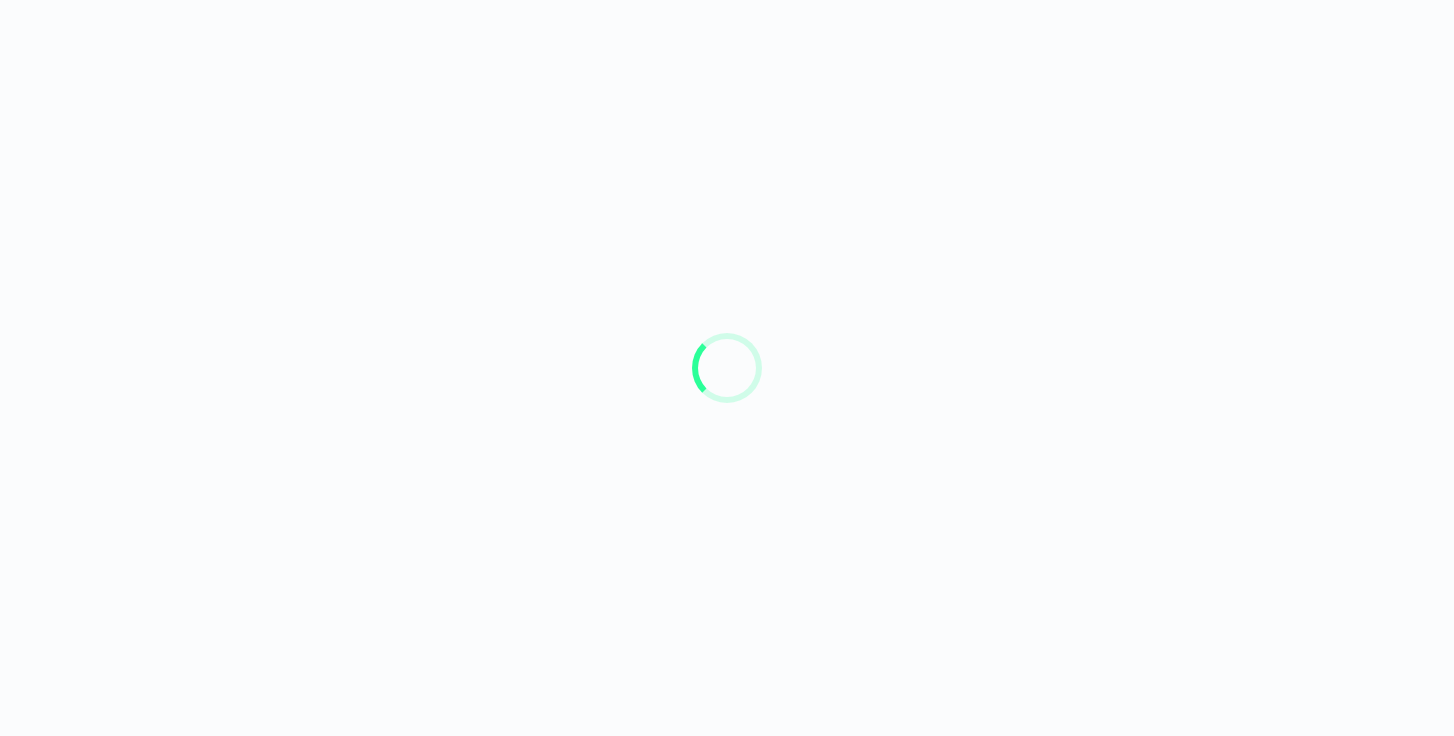 scroll, scrollTop: 0, scrollLeft: 0, axis: both 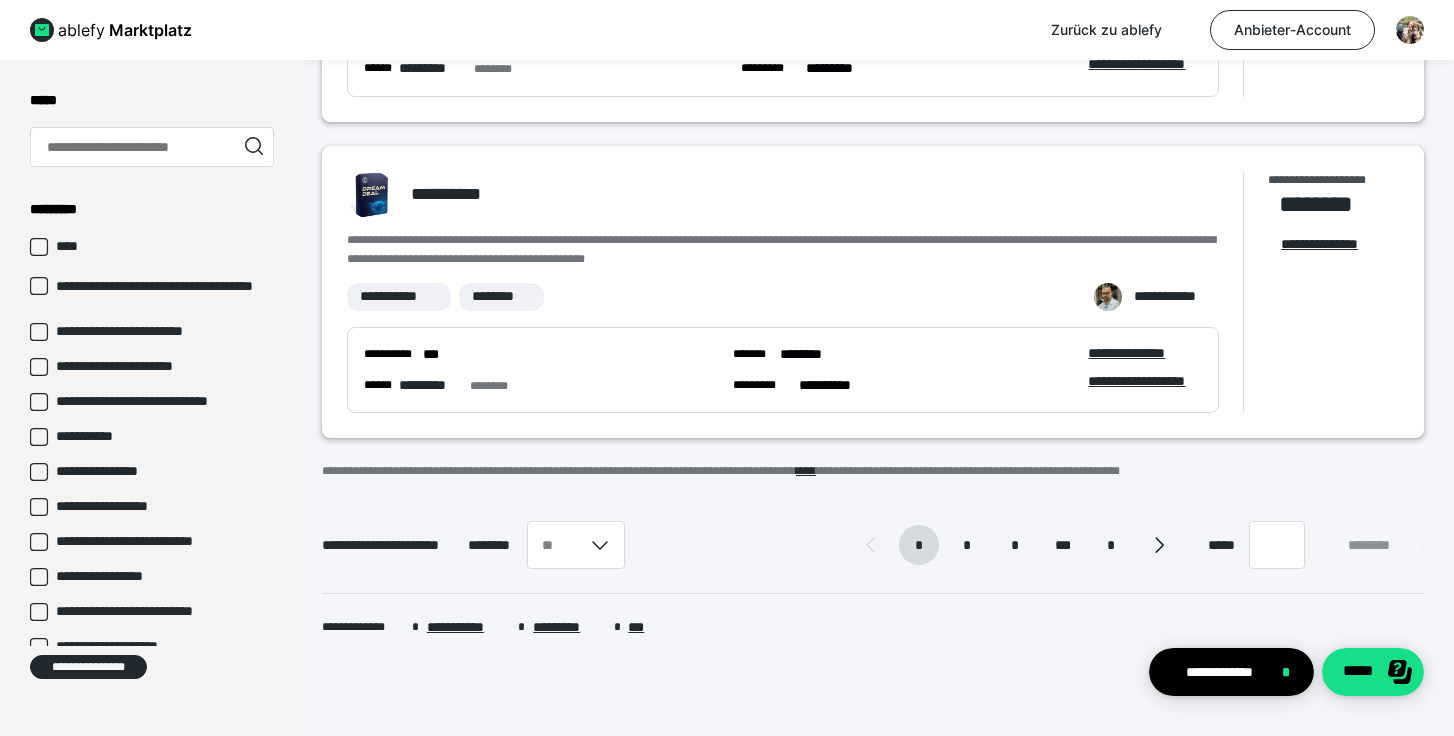 click 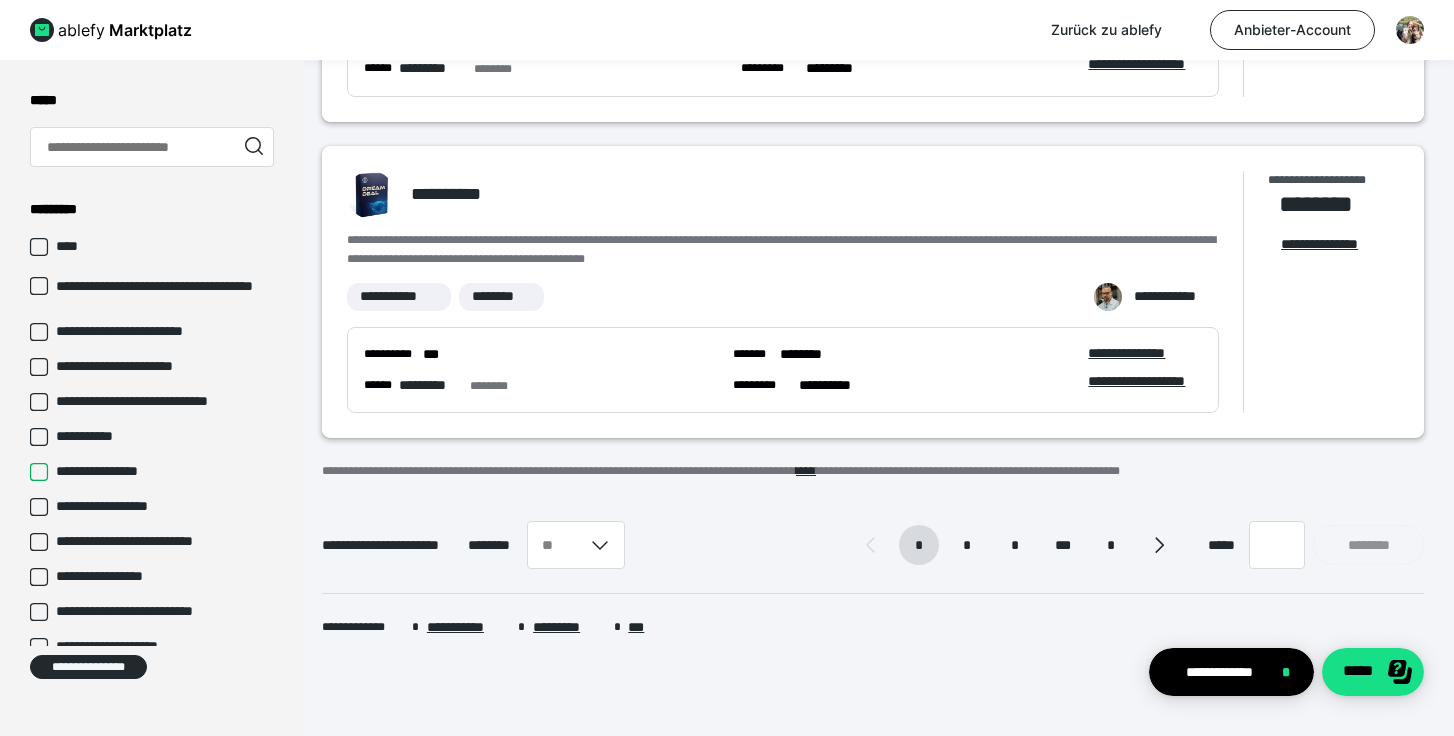 click on "**********" at bounding box center [30, 472] 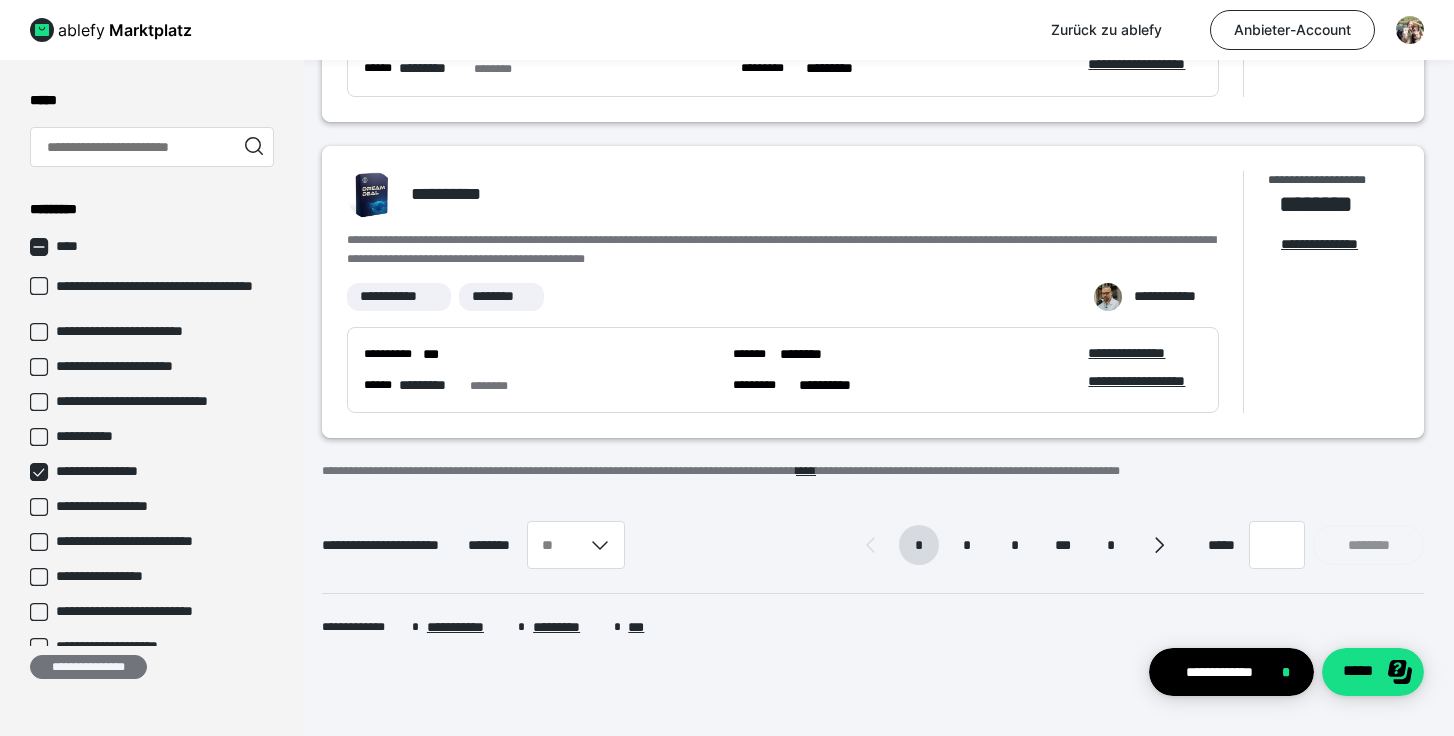 click on "**********" at bounding box center [88, 667] 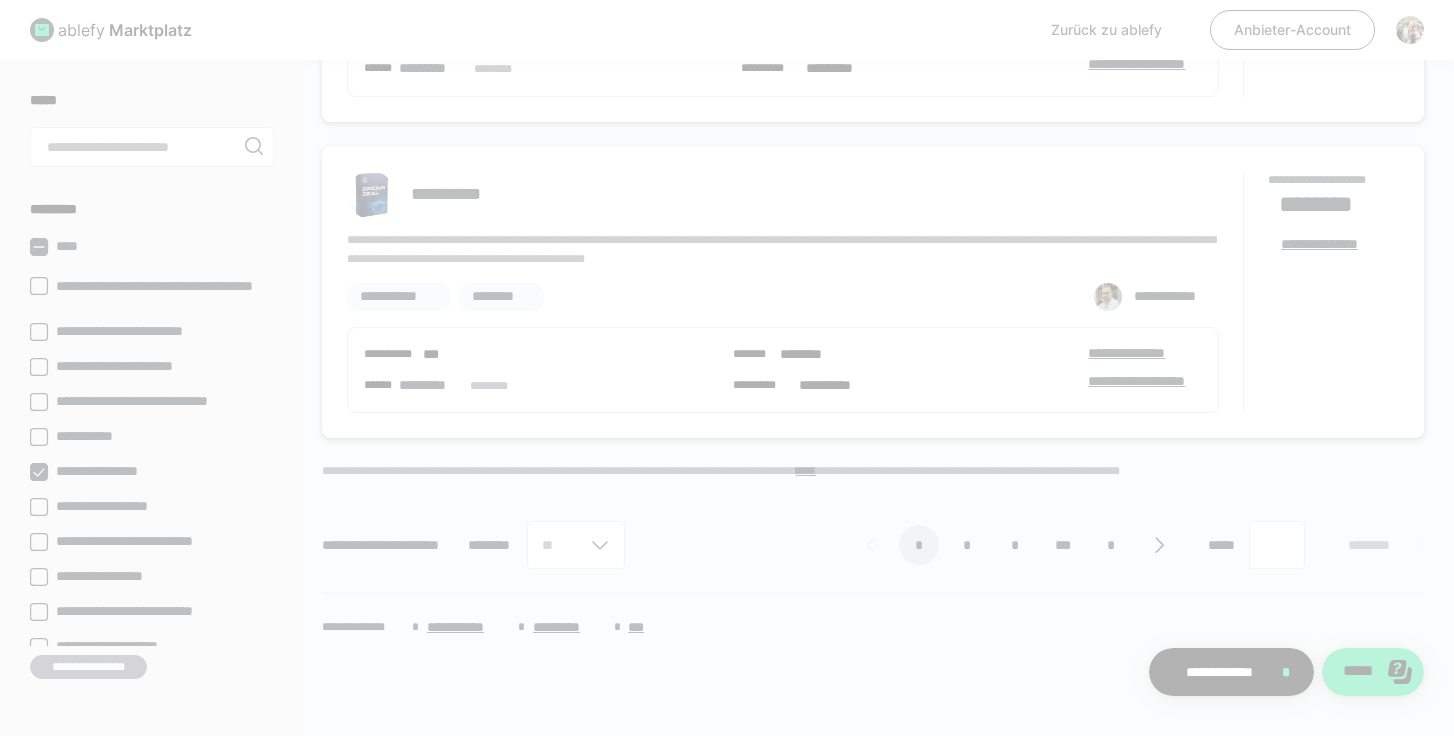 scroll, scrollTop: 1828, scrollLeft: 0, axis: vertical 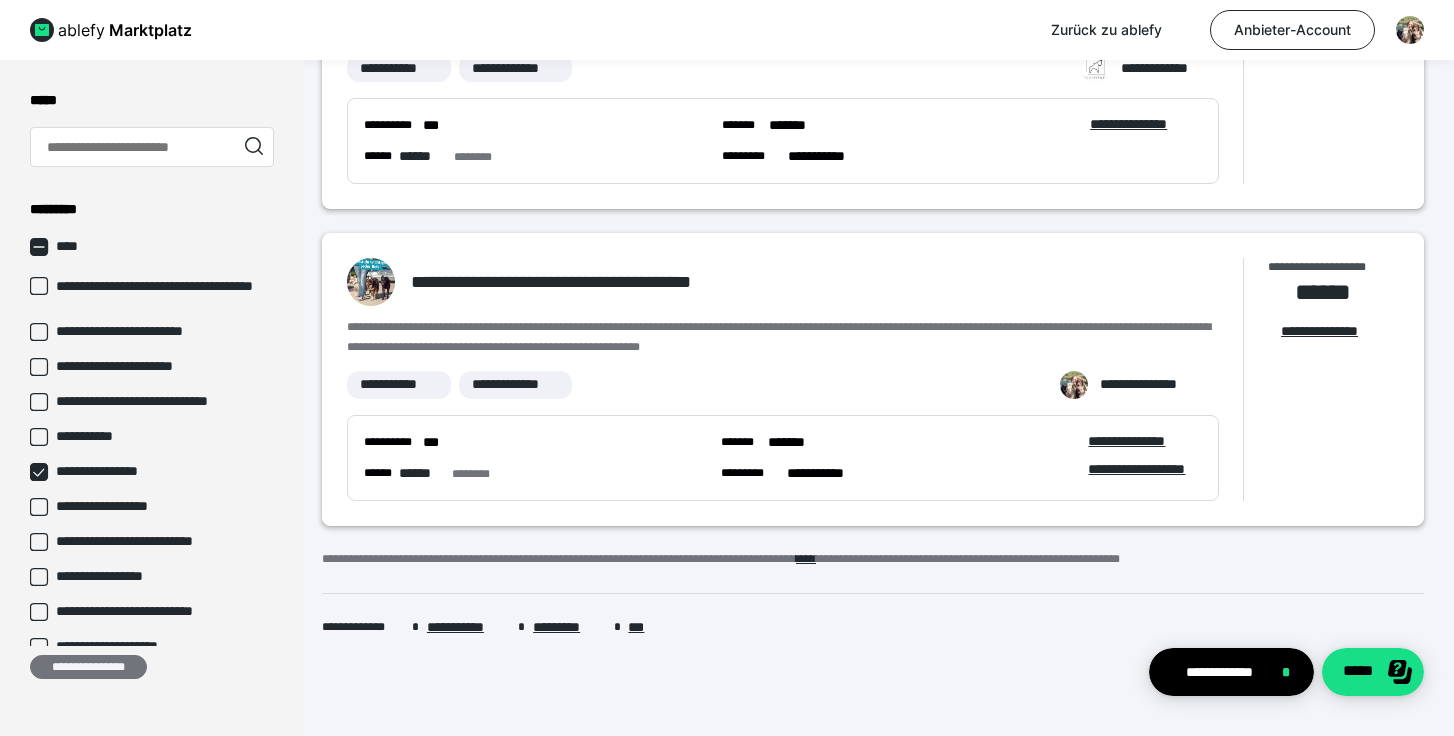 type 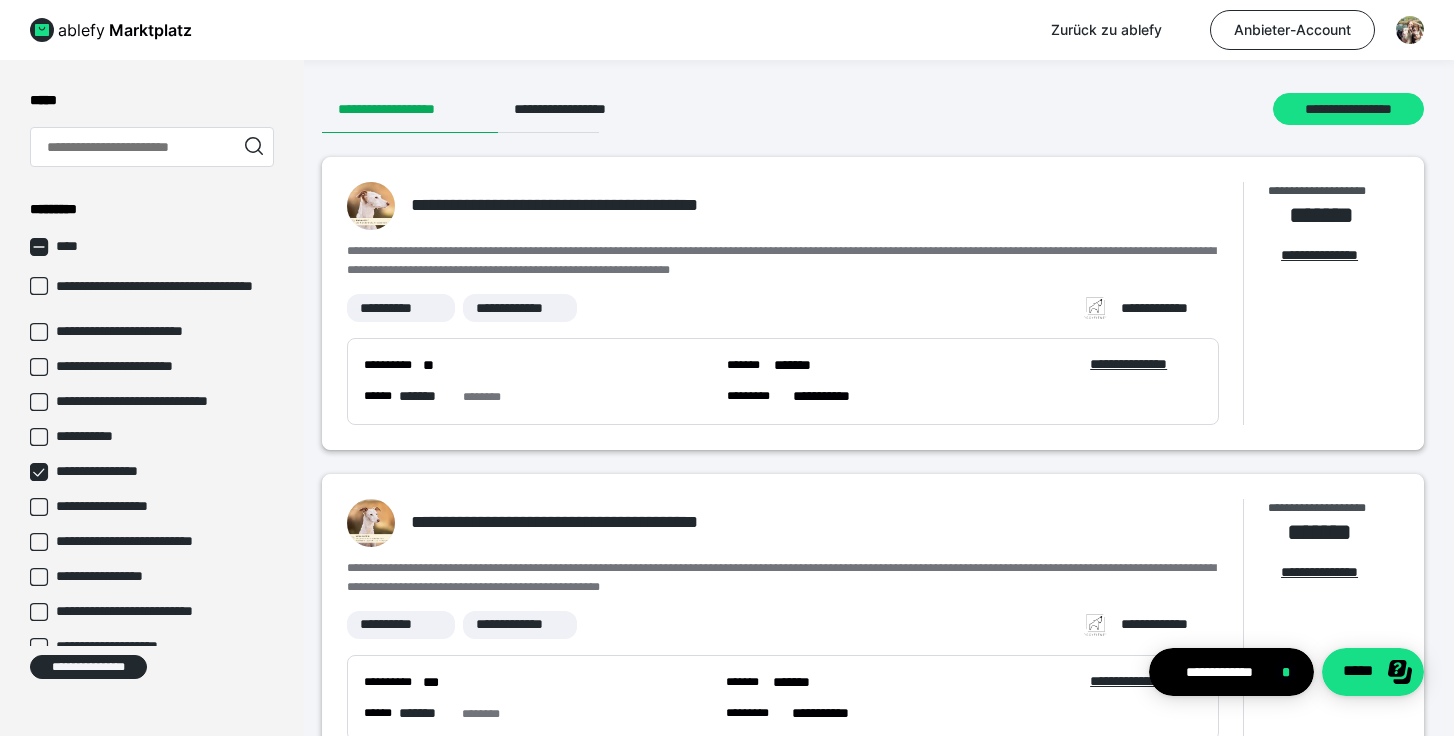 scroll, scrollTop: 0, scrollLeft: 0, axis: both 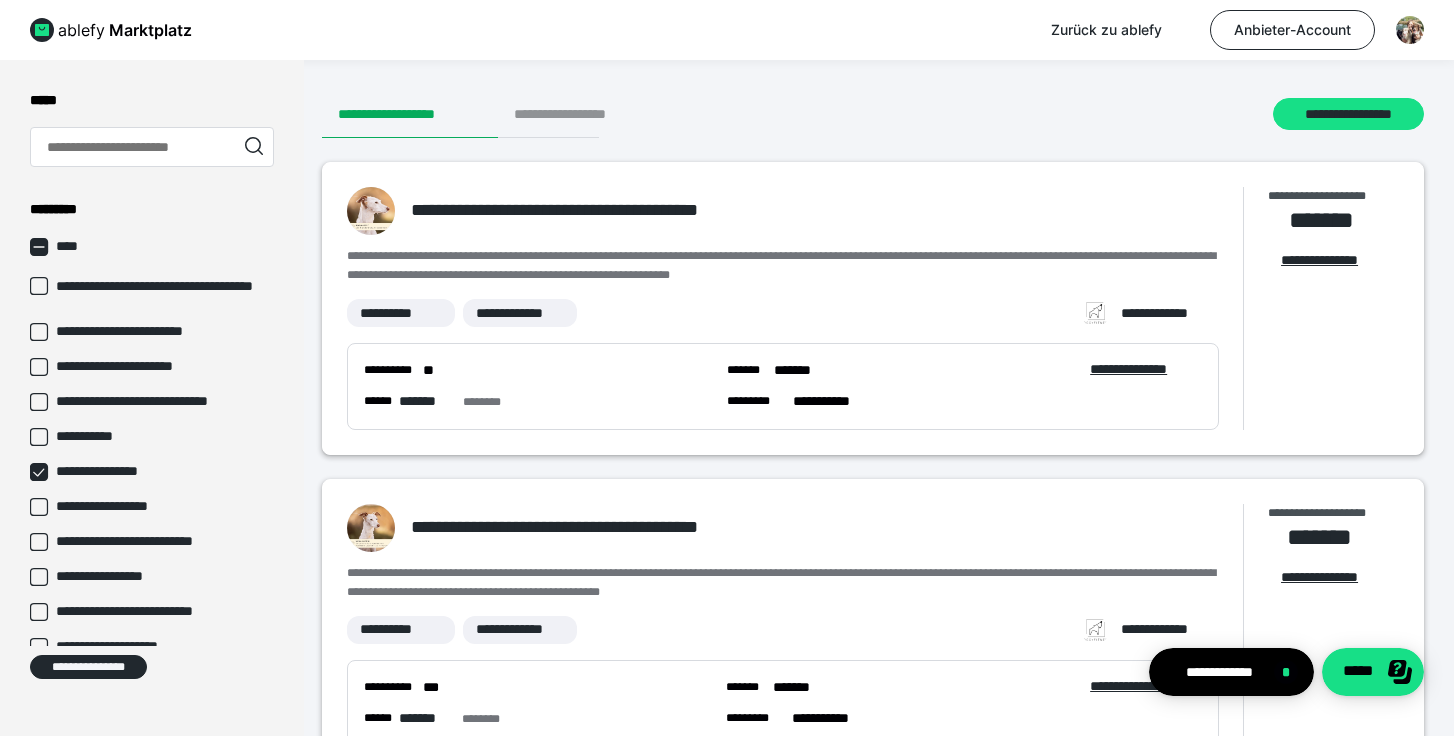 click on "**********" at bounding box center [579, 114] 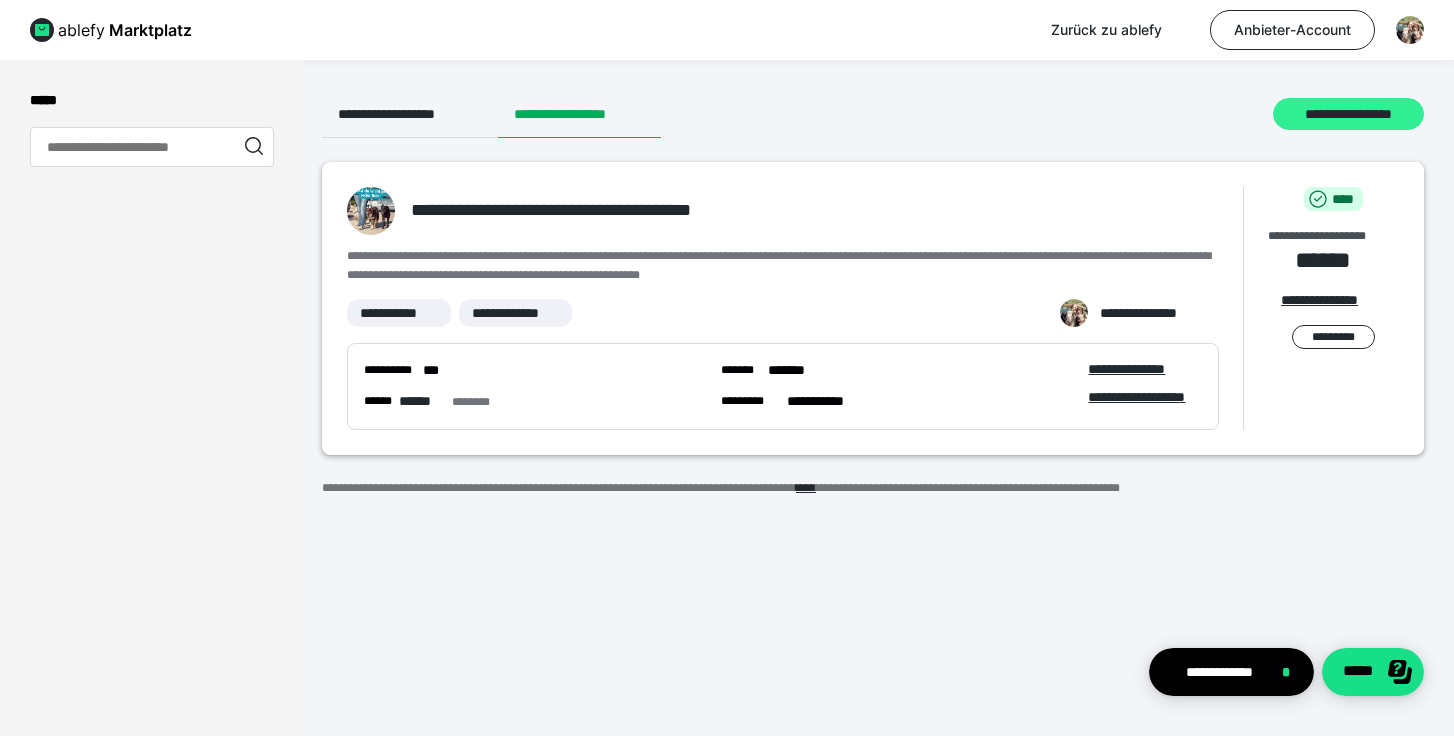 click on "**********" at bounding box center [1348, 114] 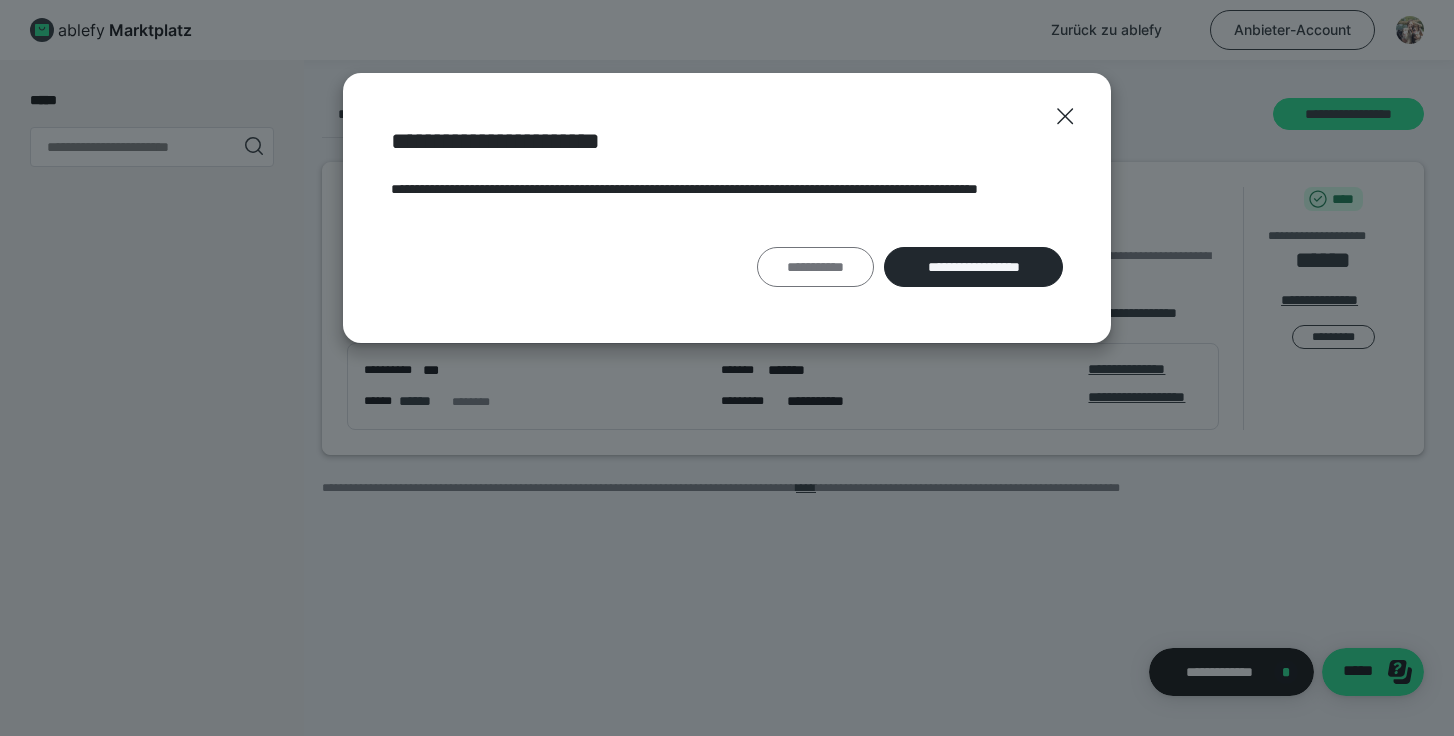 click on "**********" at bounding box center [815, 267] 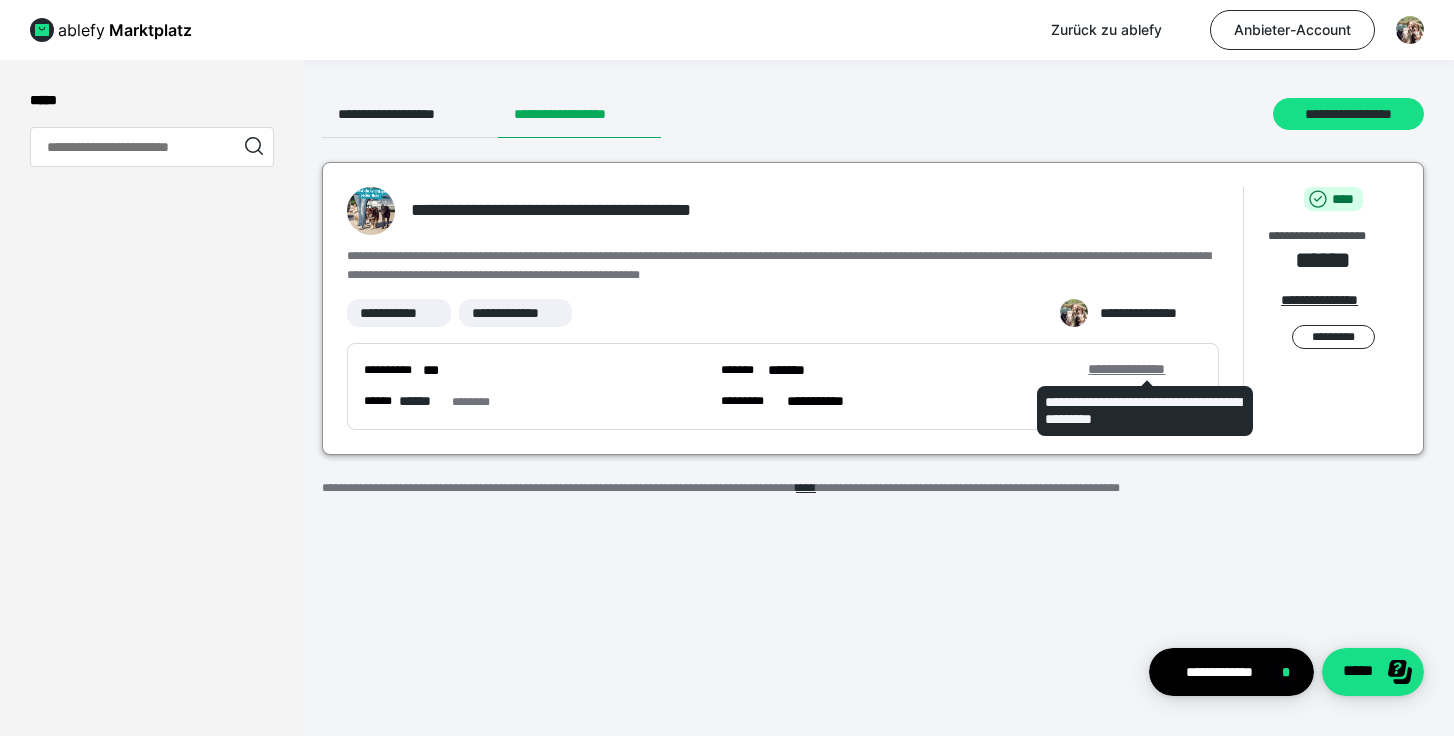 click on "**********" at bounding box center [1144, 369] 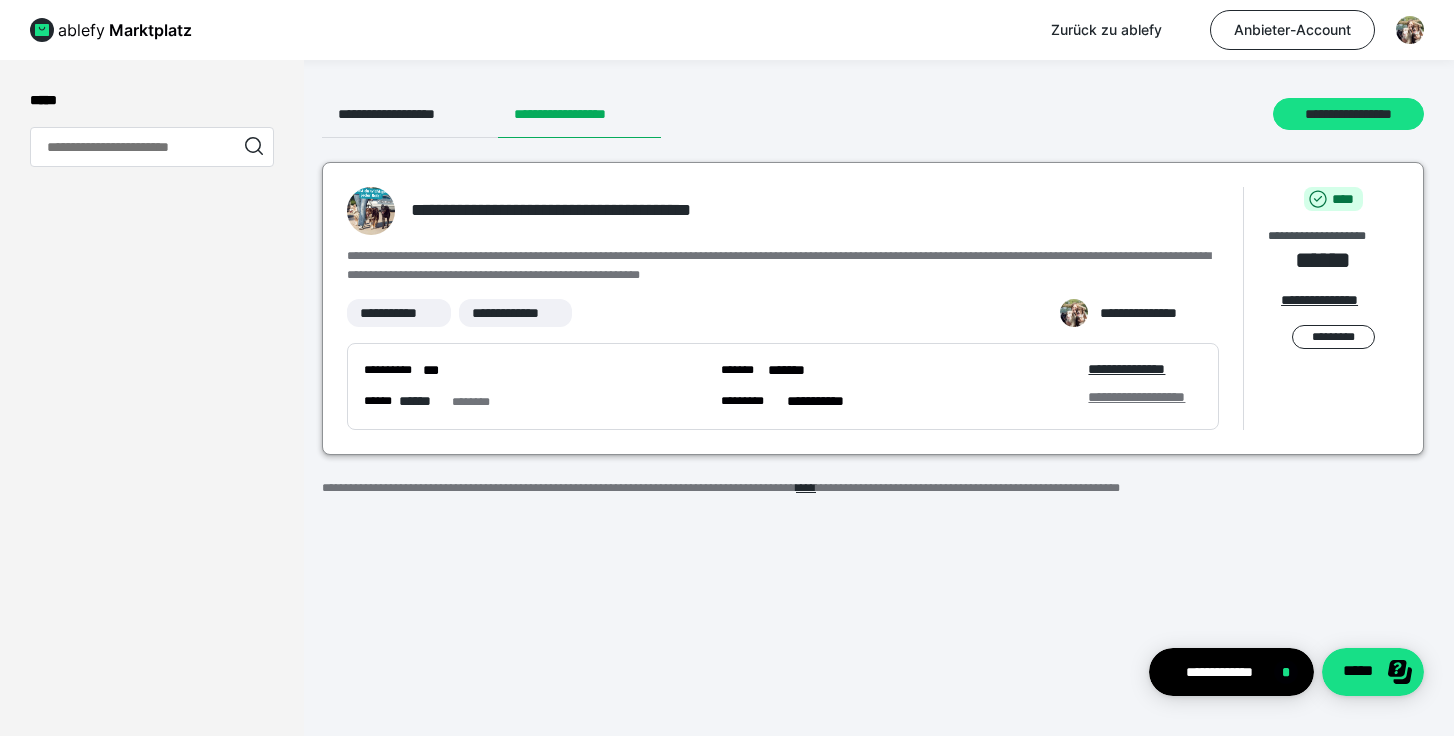 click on "**********" at bounding box center [1145, 397] 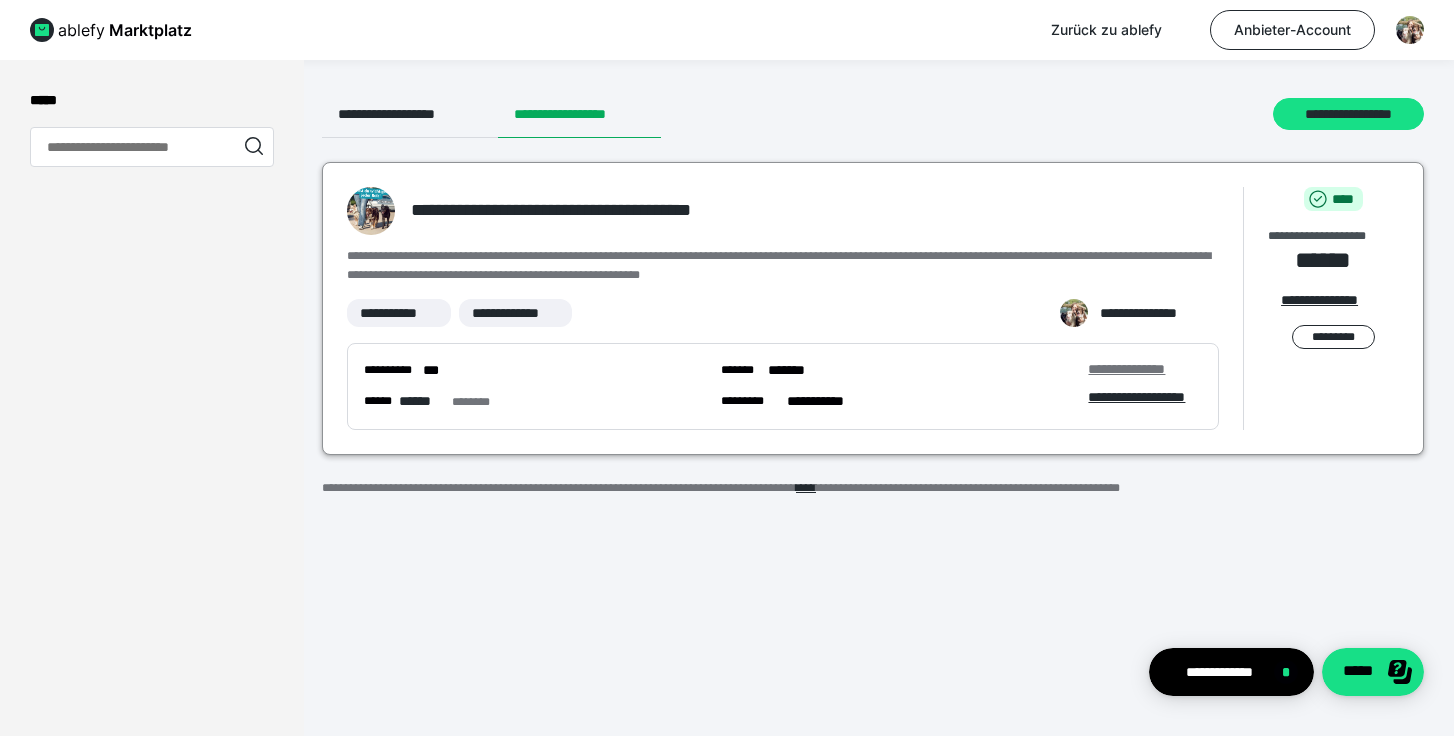 click on "**********" at bounding box center (1144, 369) 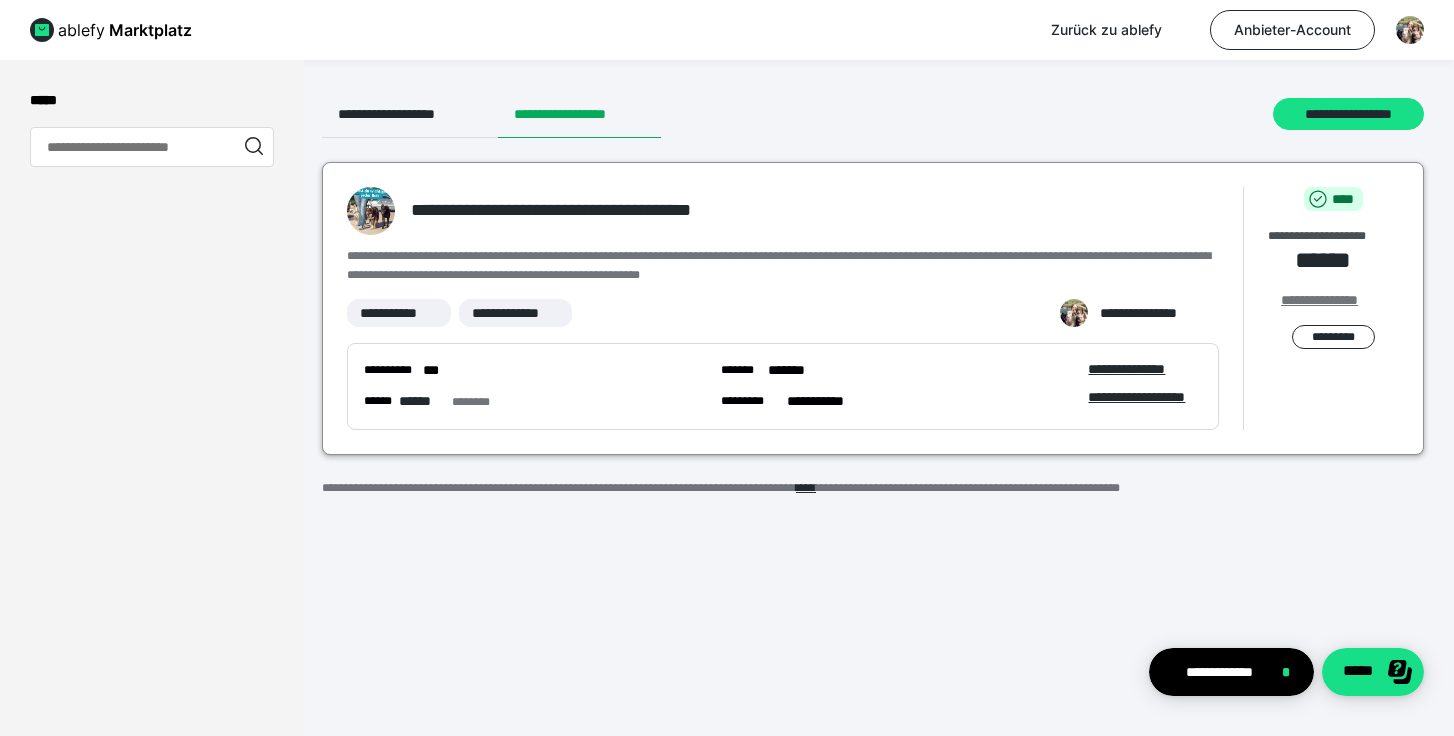 click on "**********" at bounding box center [1333, 300] 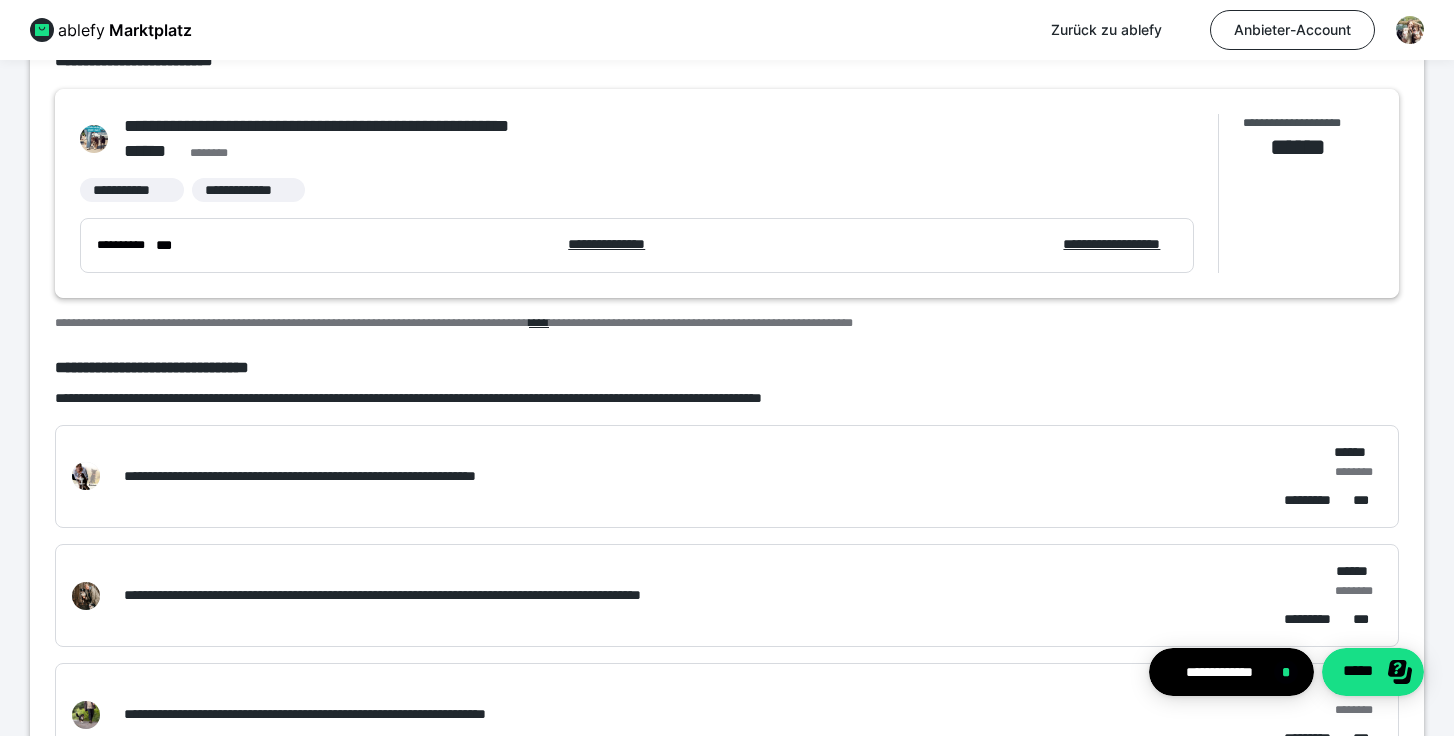 scroll, scrollTop: 409, scrollLeft: 0, axis: vertical 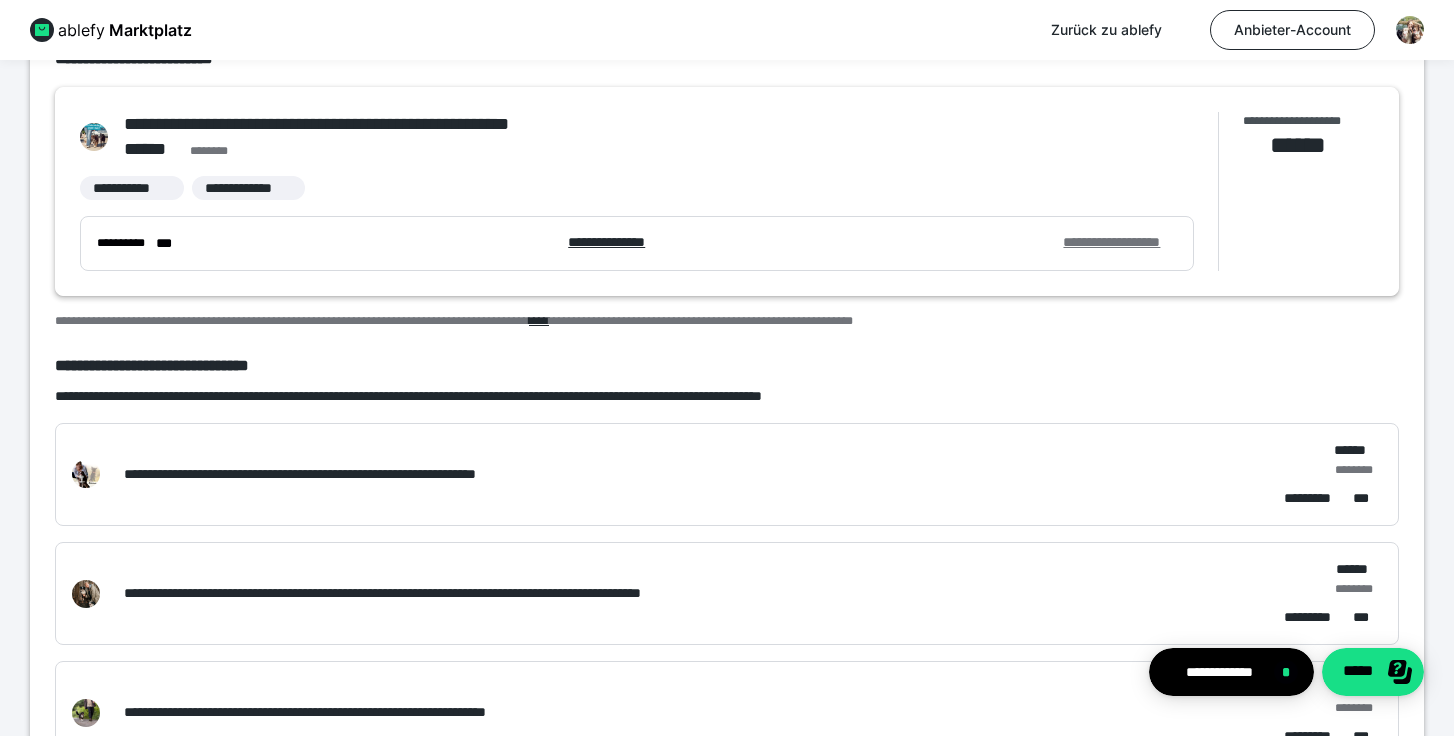 click on "**********" at bounding box center [1120, 242] 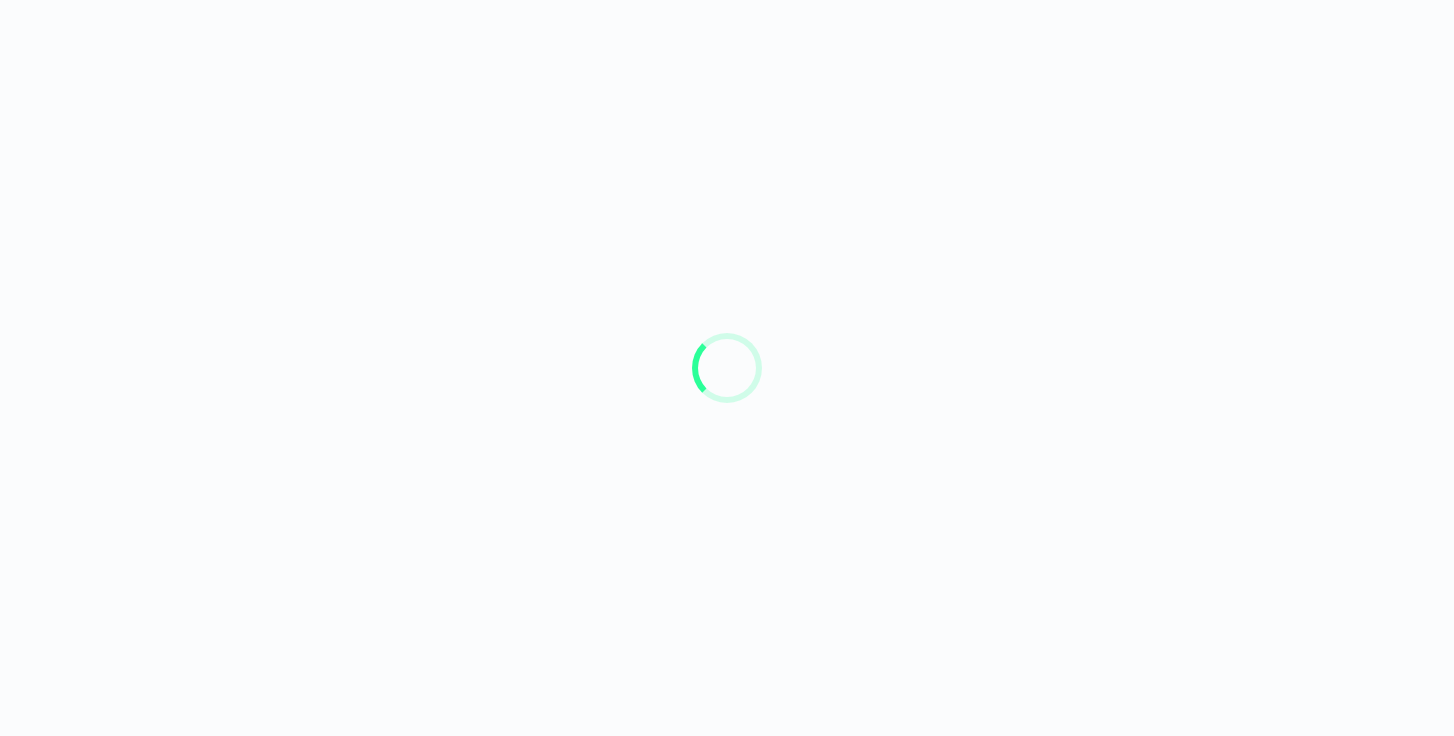 scroll, scrollTop: 0, scrollLeft: 0, axis: both 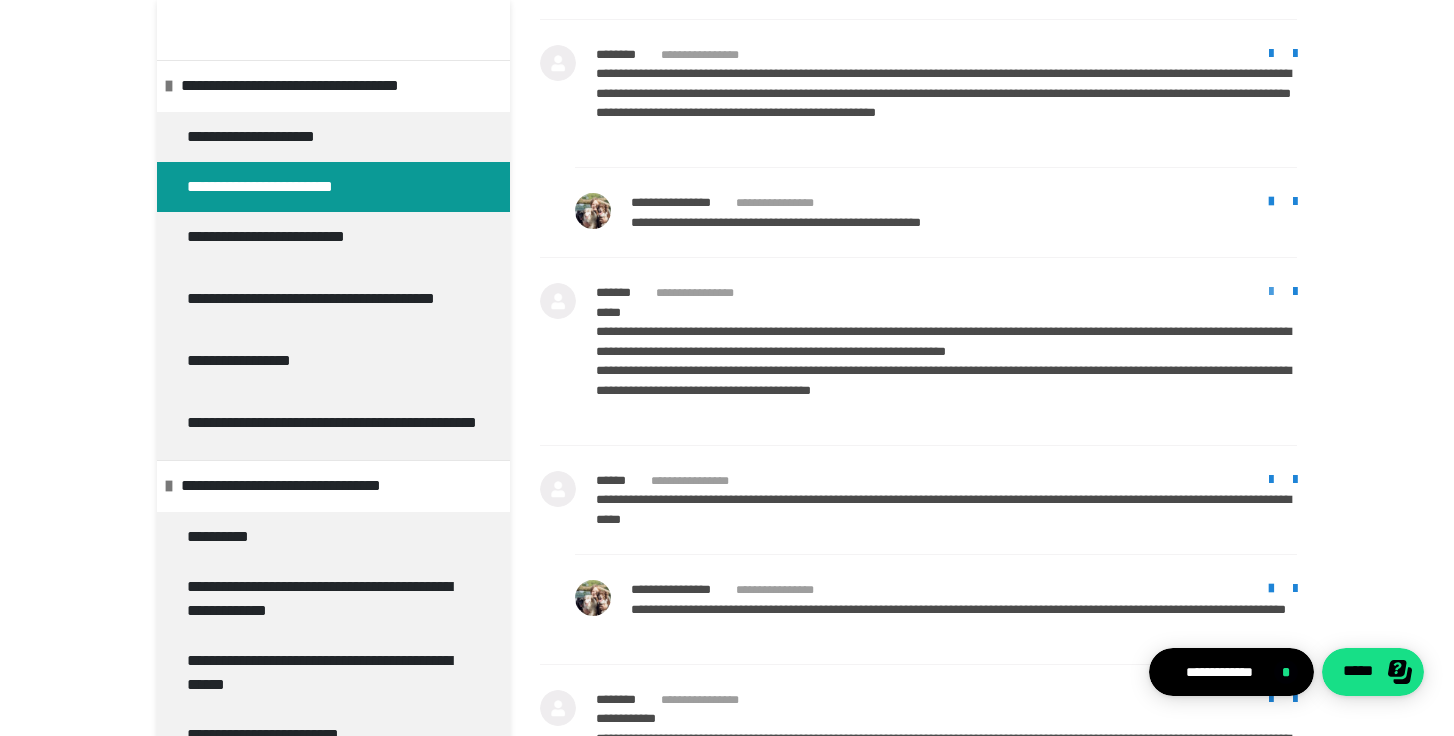 click at bounding box center (1271, 292) 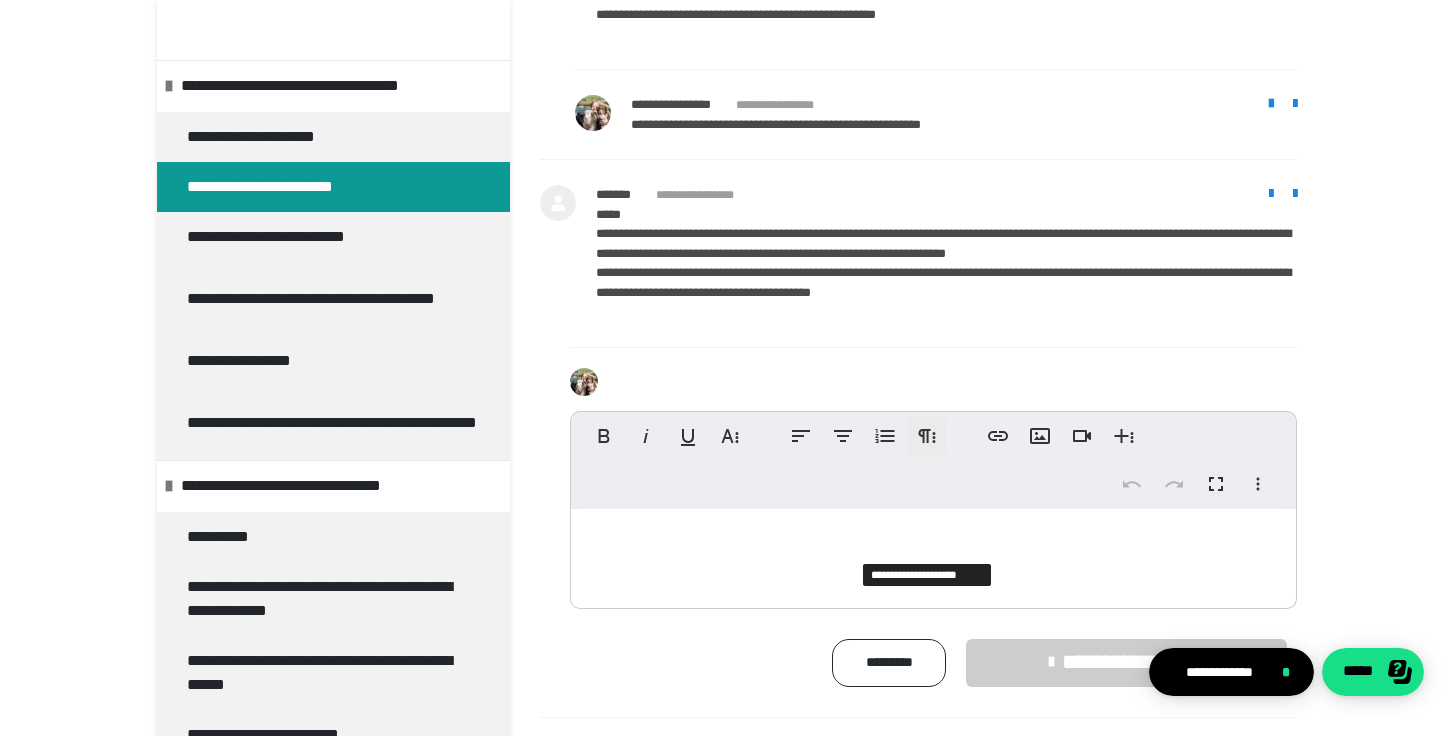 scroll, scrollTop: 3379, scrollLeft: 0, axis: vertical 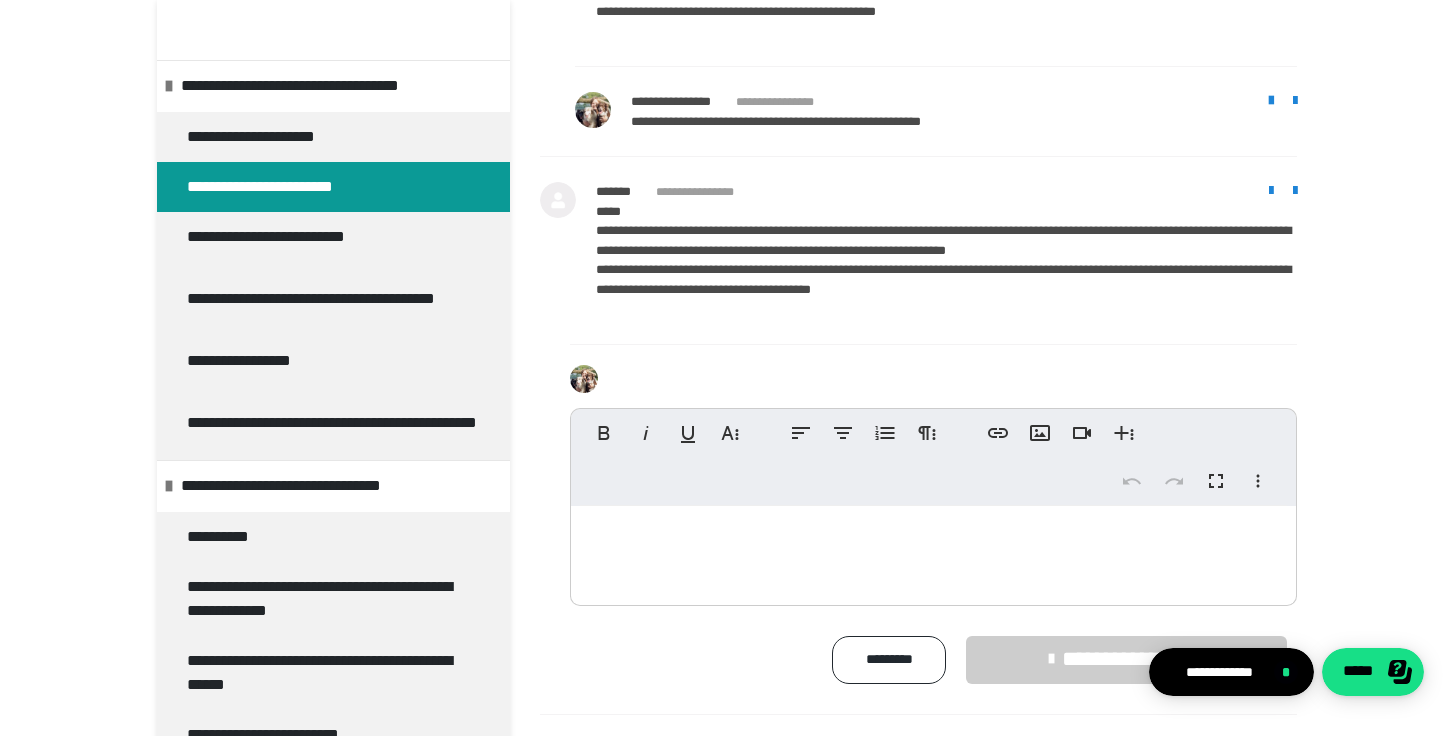 click at bounding box center (933, 551) 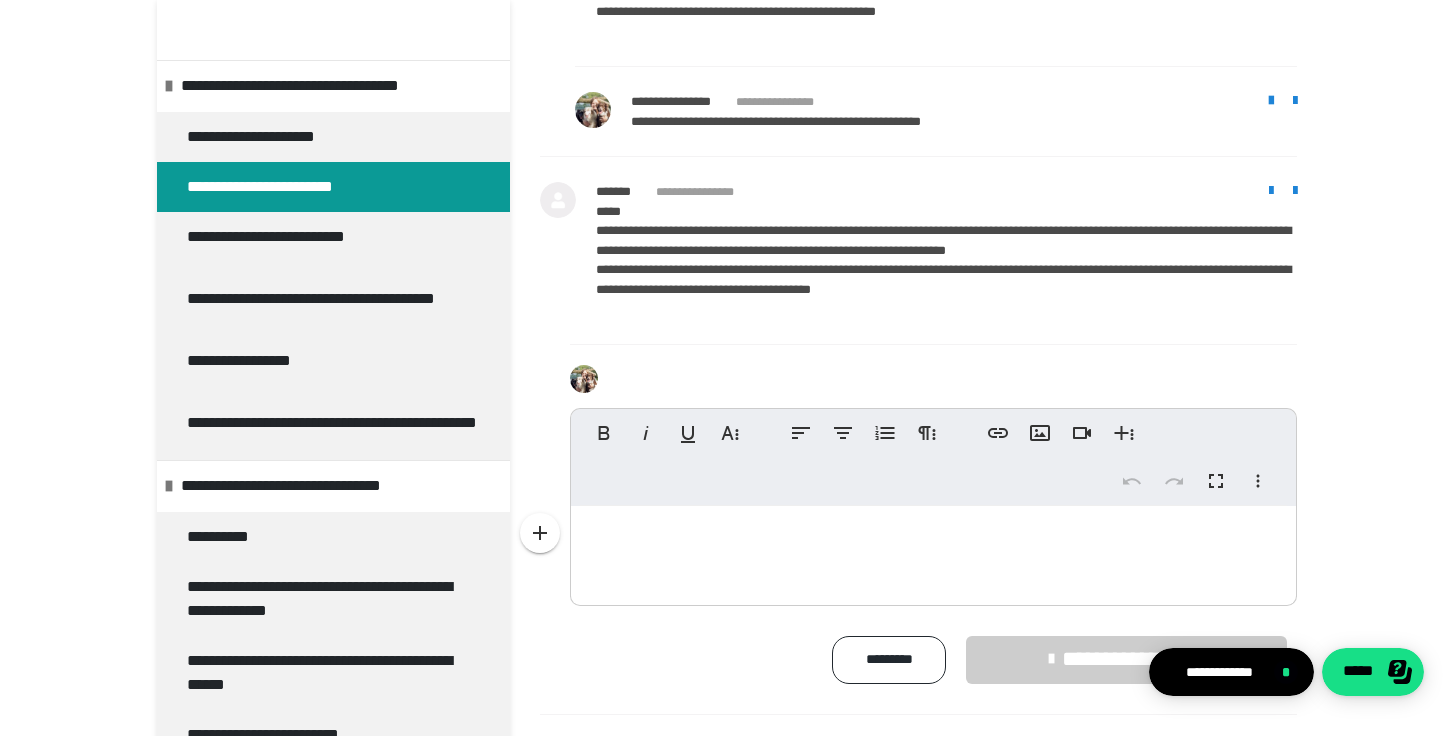 type 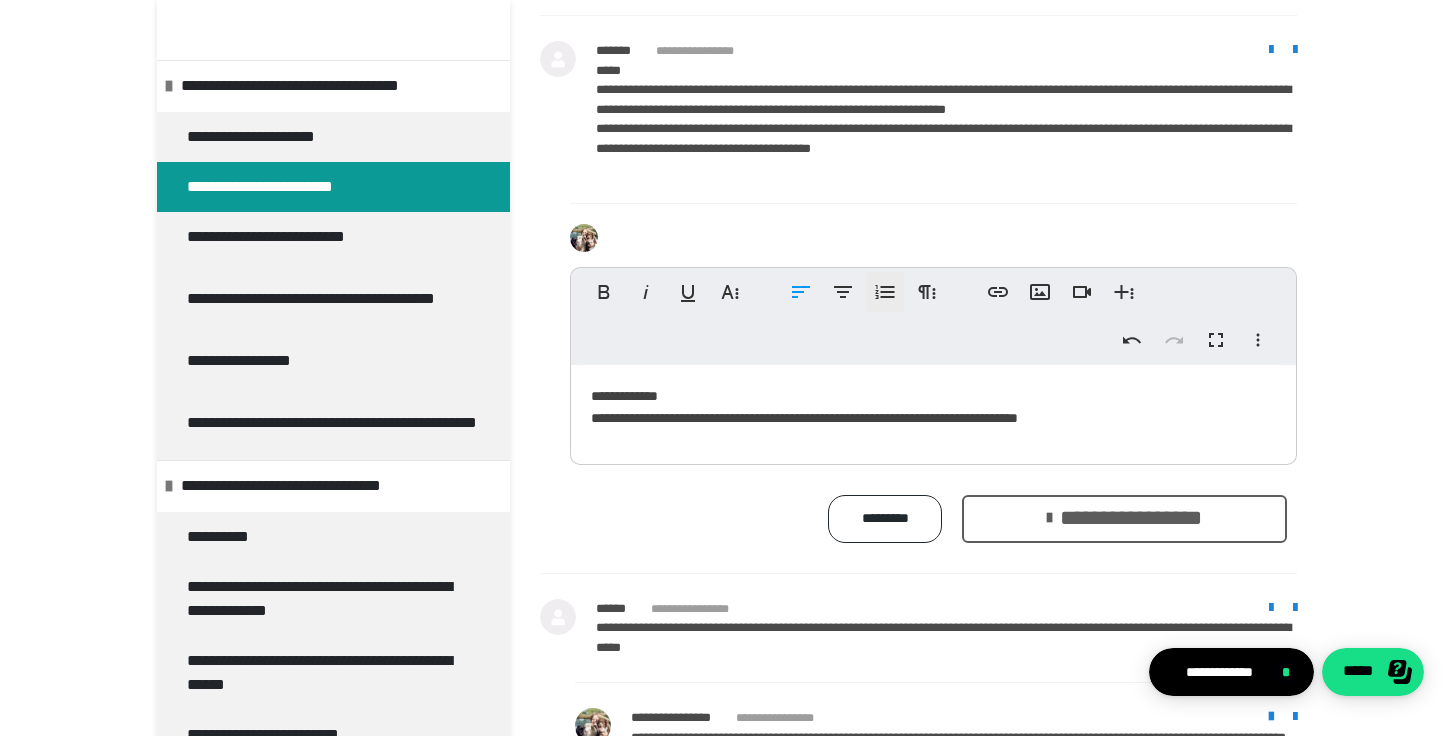scroll, scrollTop: 3522, scrollLeft: 0, axis: vertical 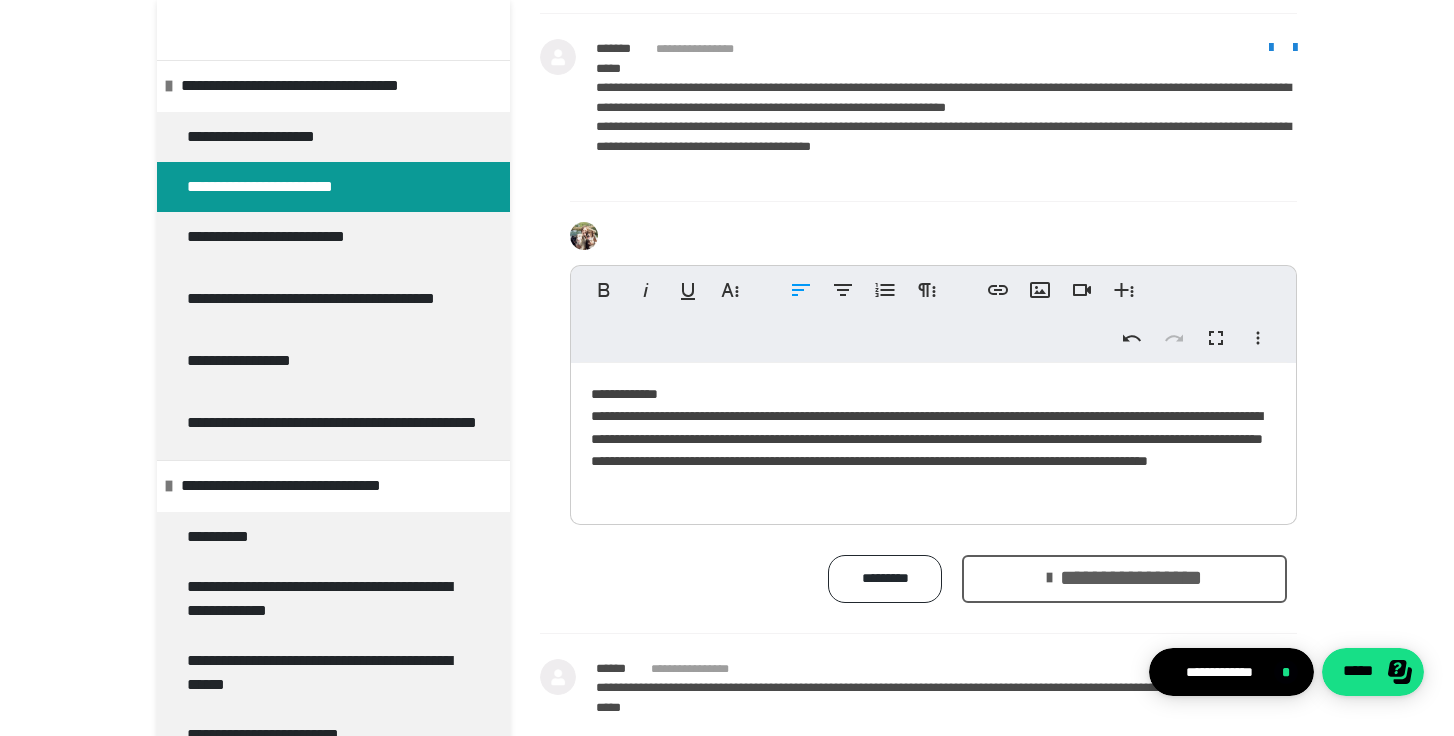 click on "**********" at bounding box center (1124, 579) 